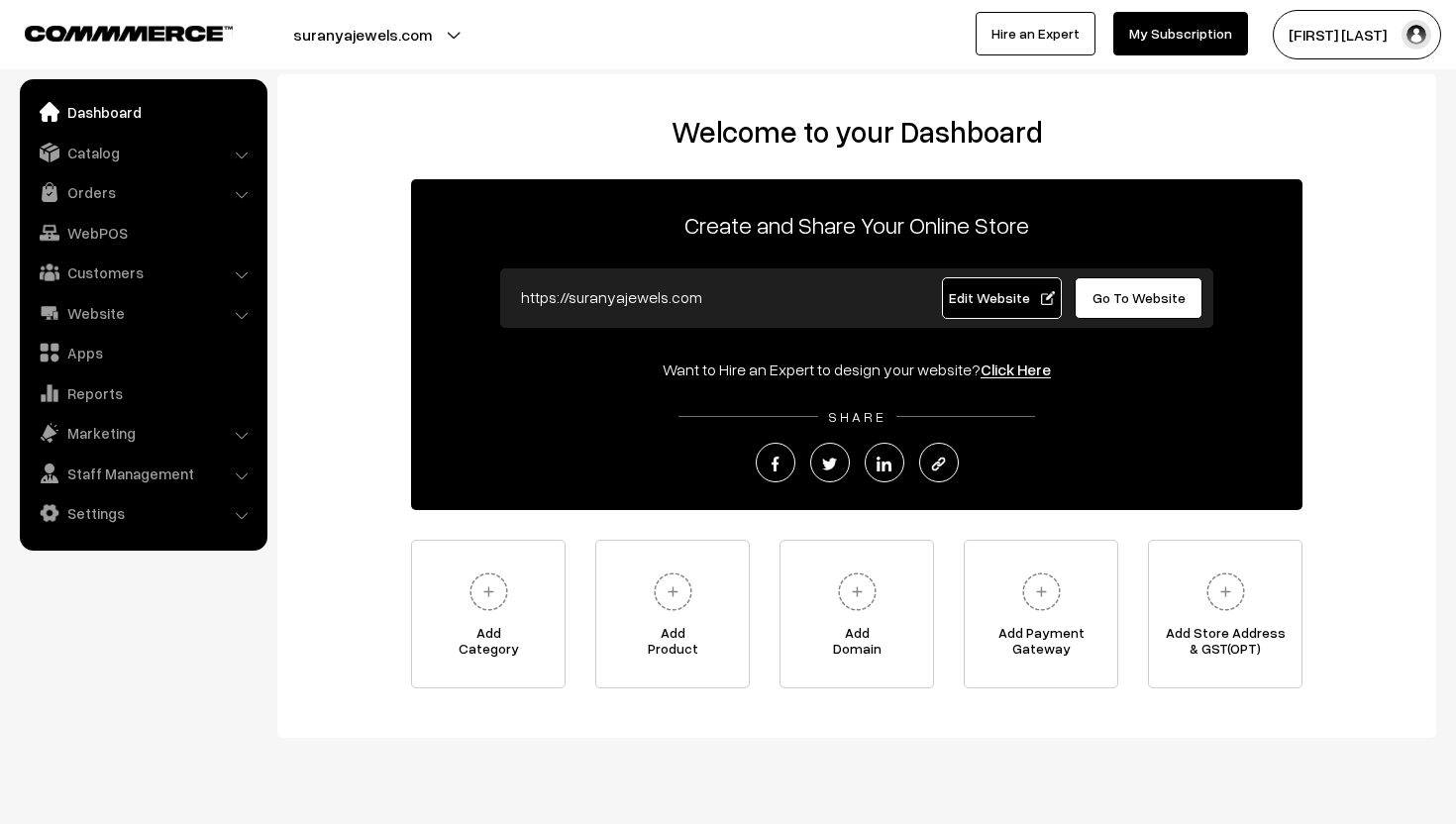 scroll, scrollTop: 0, scrollLeft: 0, axis: both 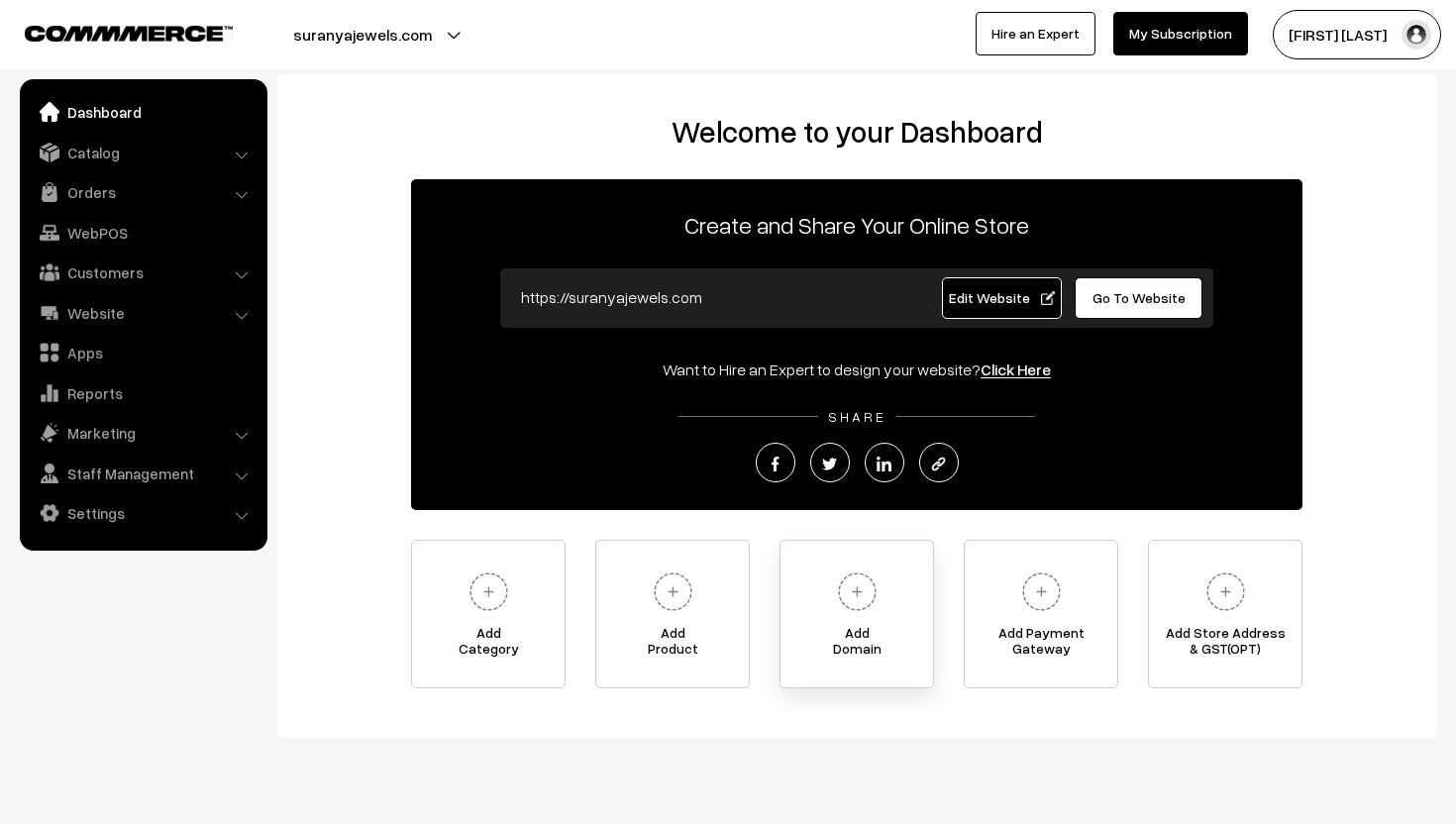 click at bounding box center (857, 591) 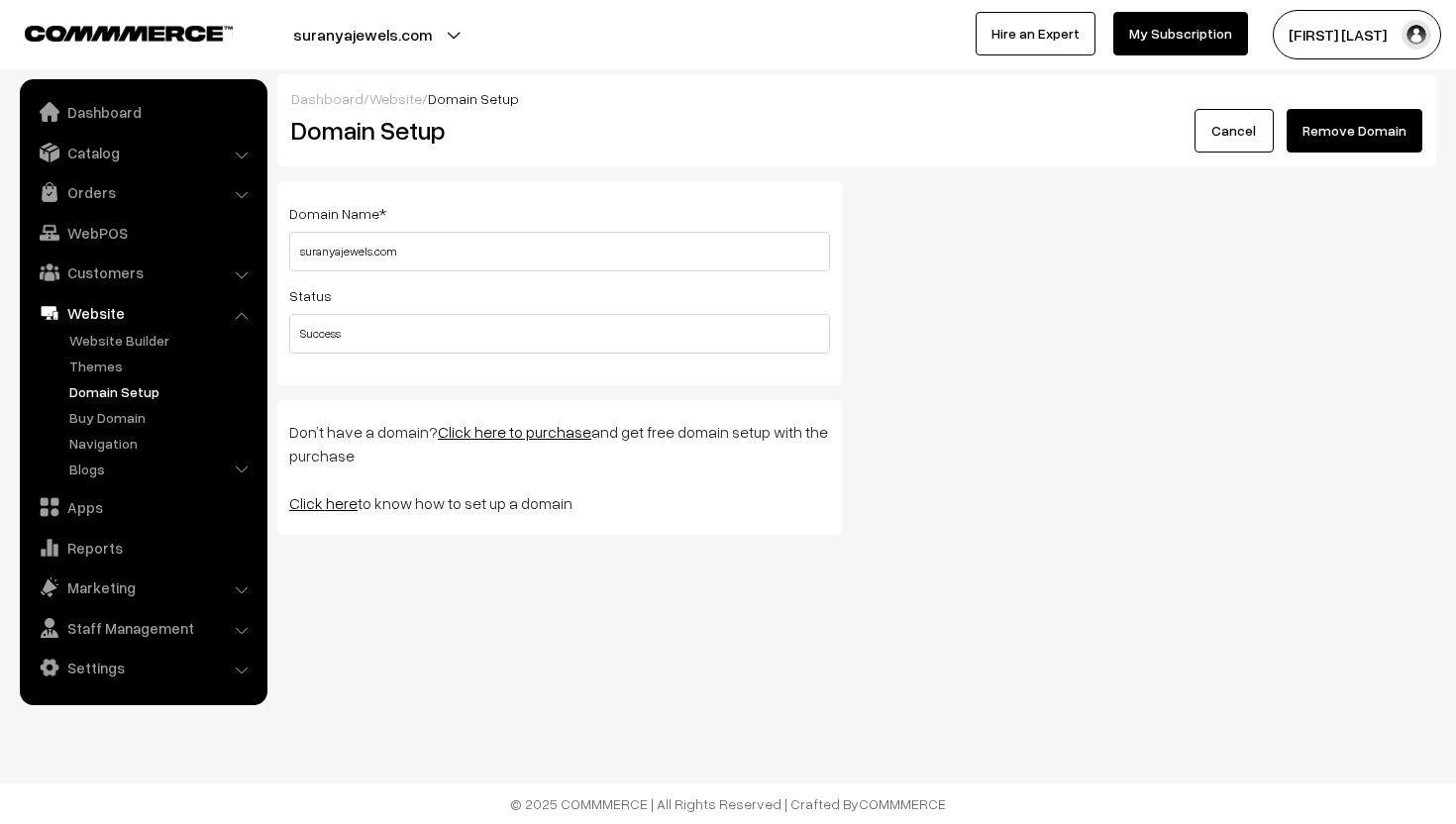 scroll, scrollTop: 0, scrollLeft: 0, axis: both 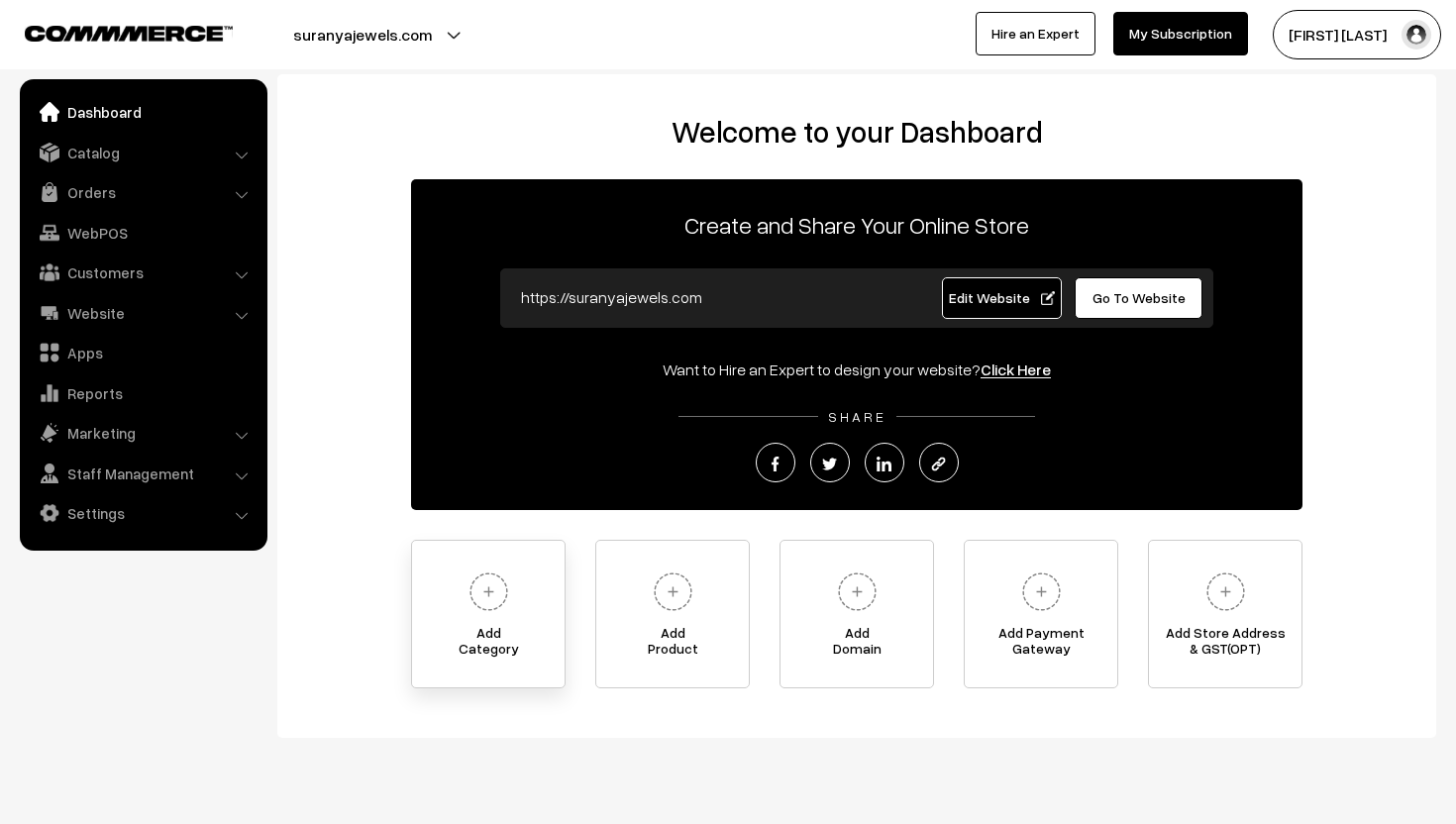 click at bounding box center [488, 591] 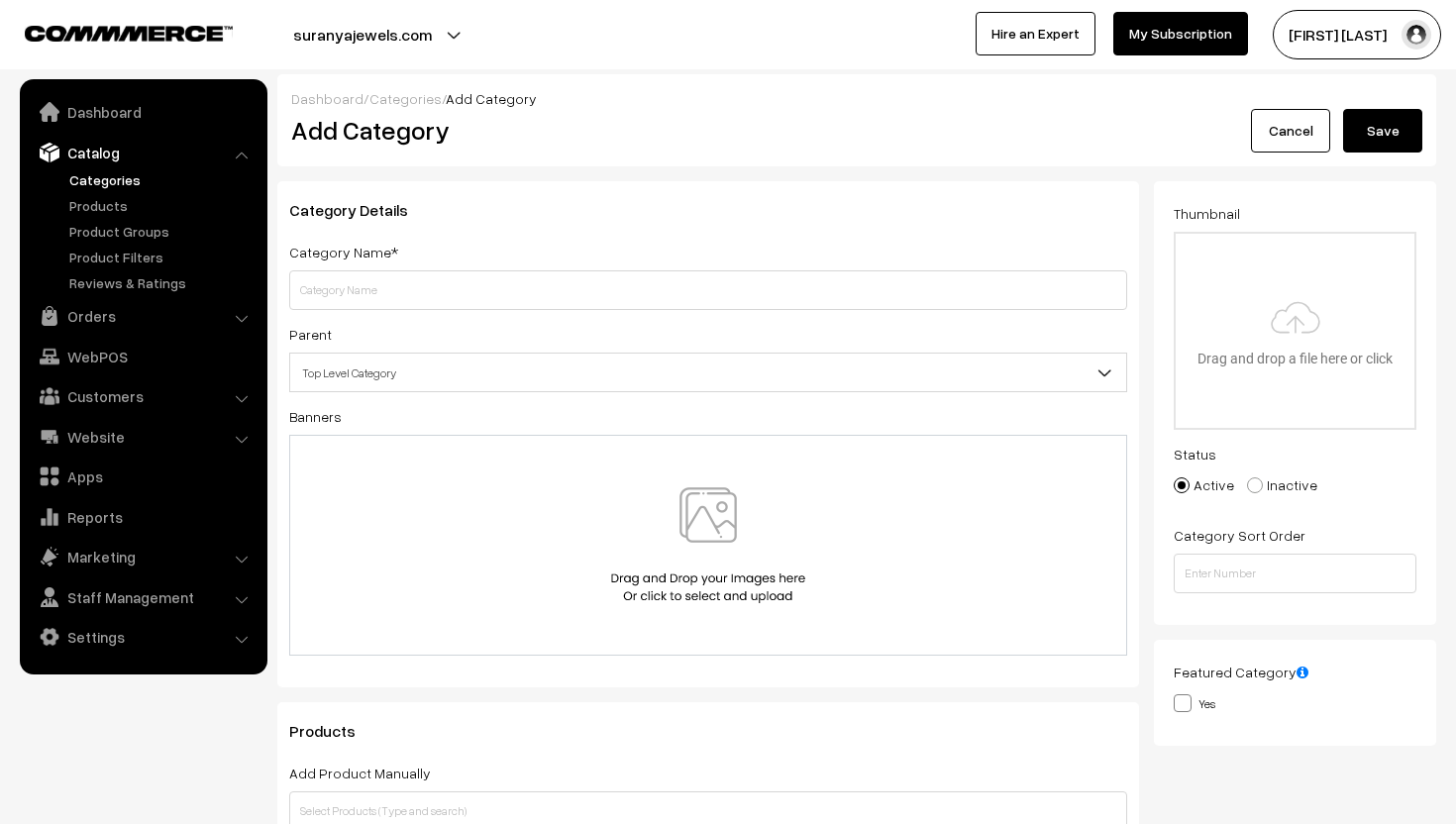 scroll, scrollTop: 0, scrollLeft: 0, axis: both 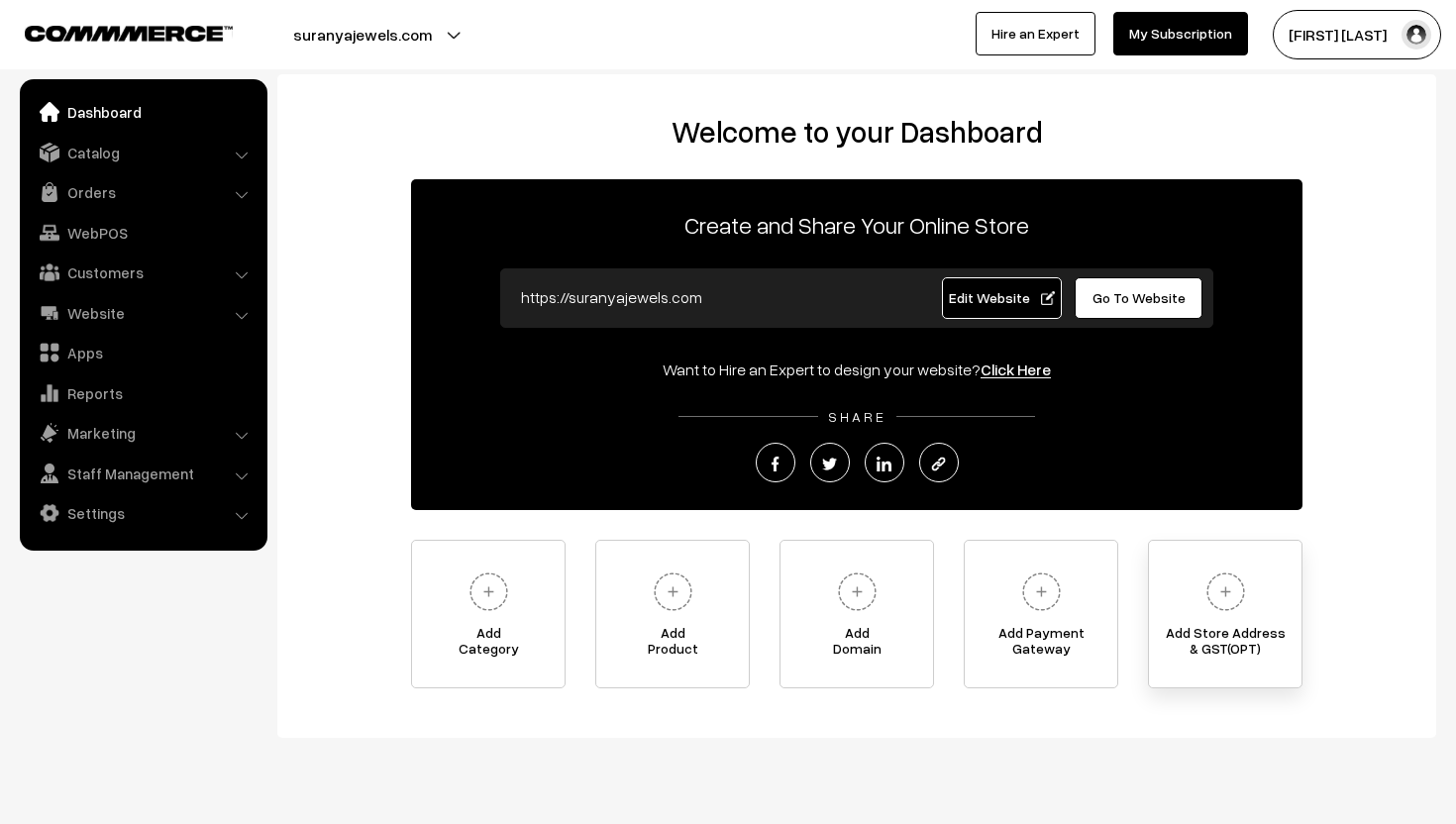 click at bounding box center (1225, 591) 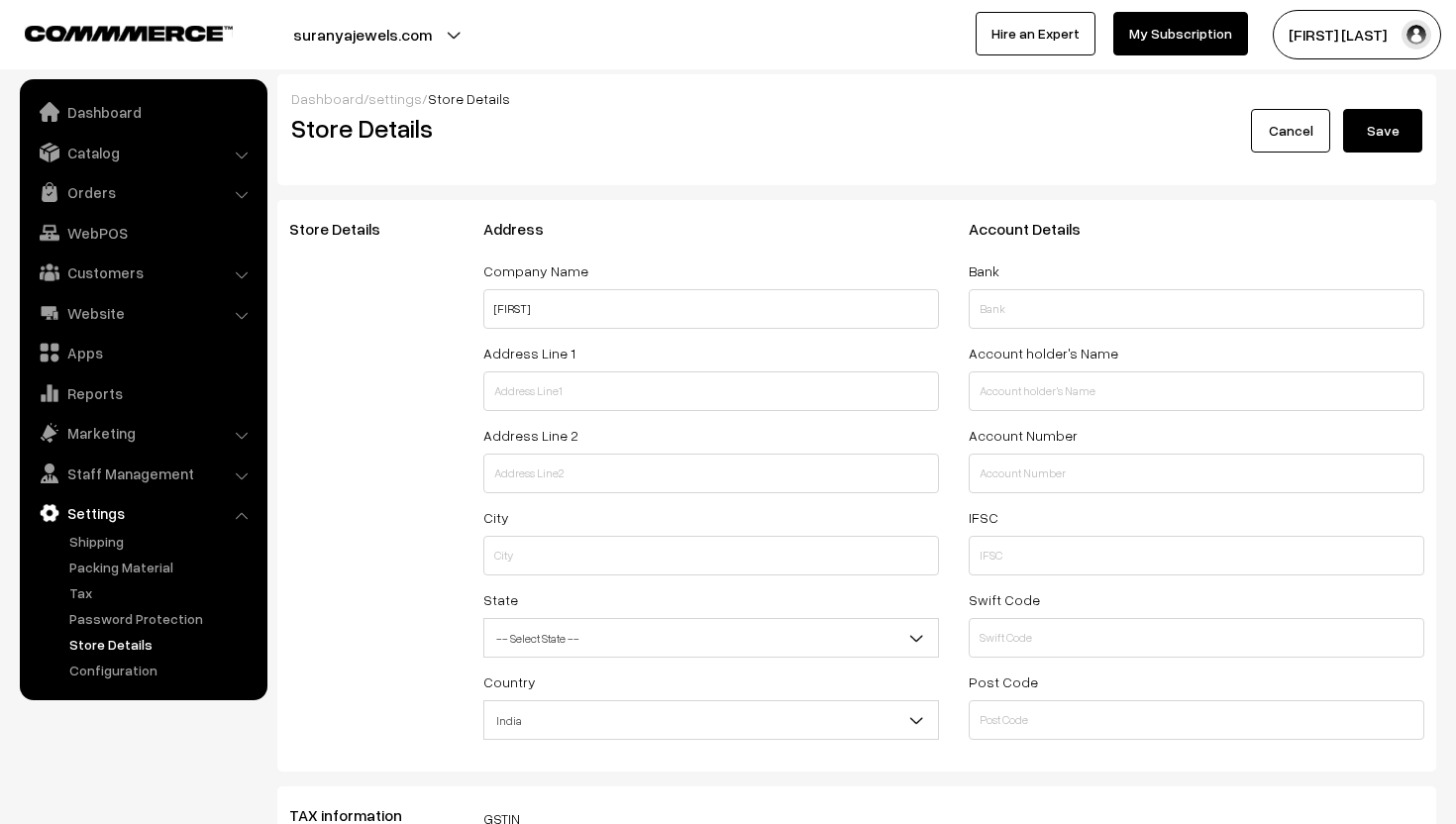 select on "99" 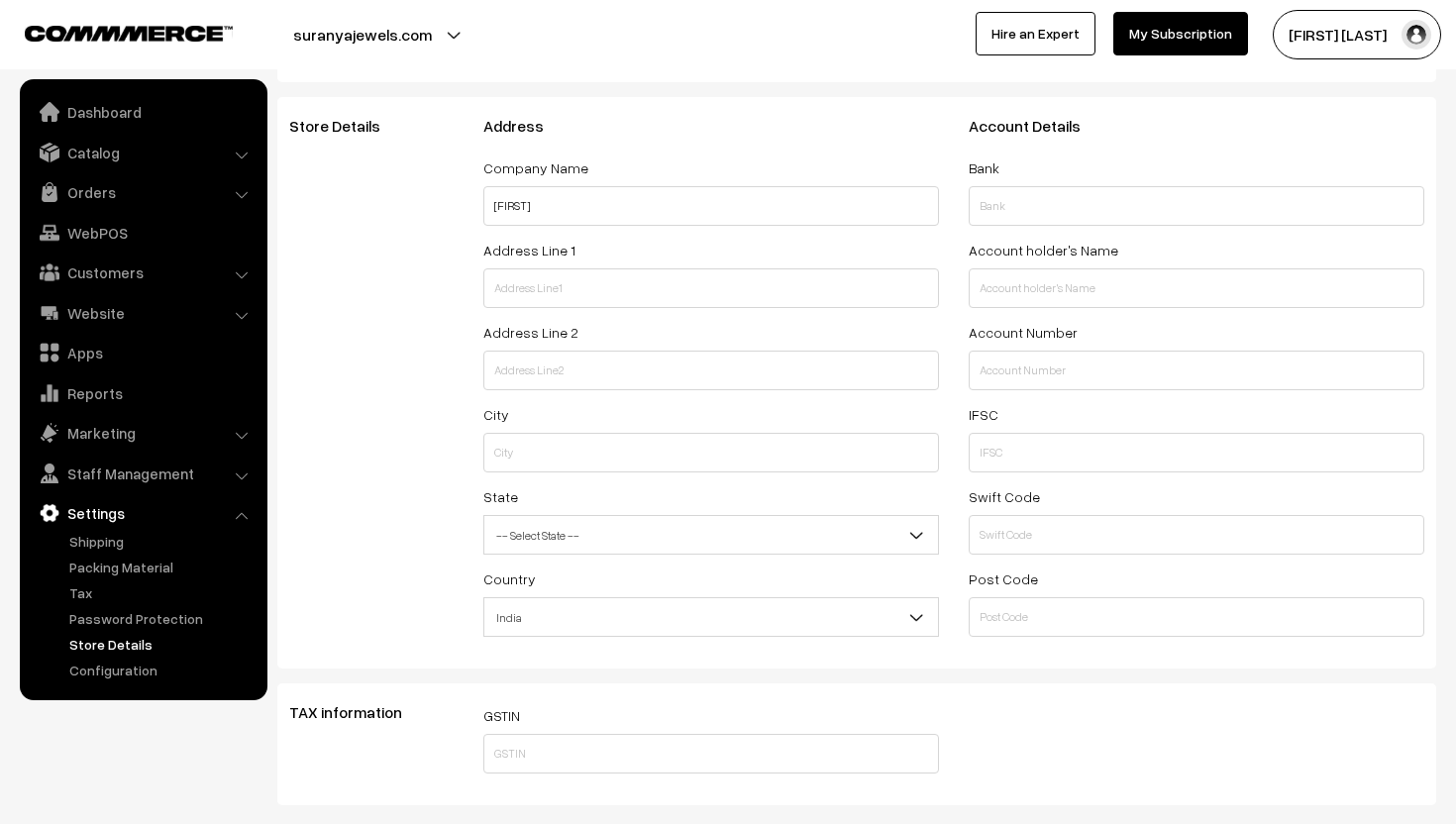 scroll, scrollTop: 0, scrollLeft: 0, axis: both 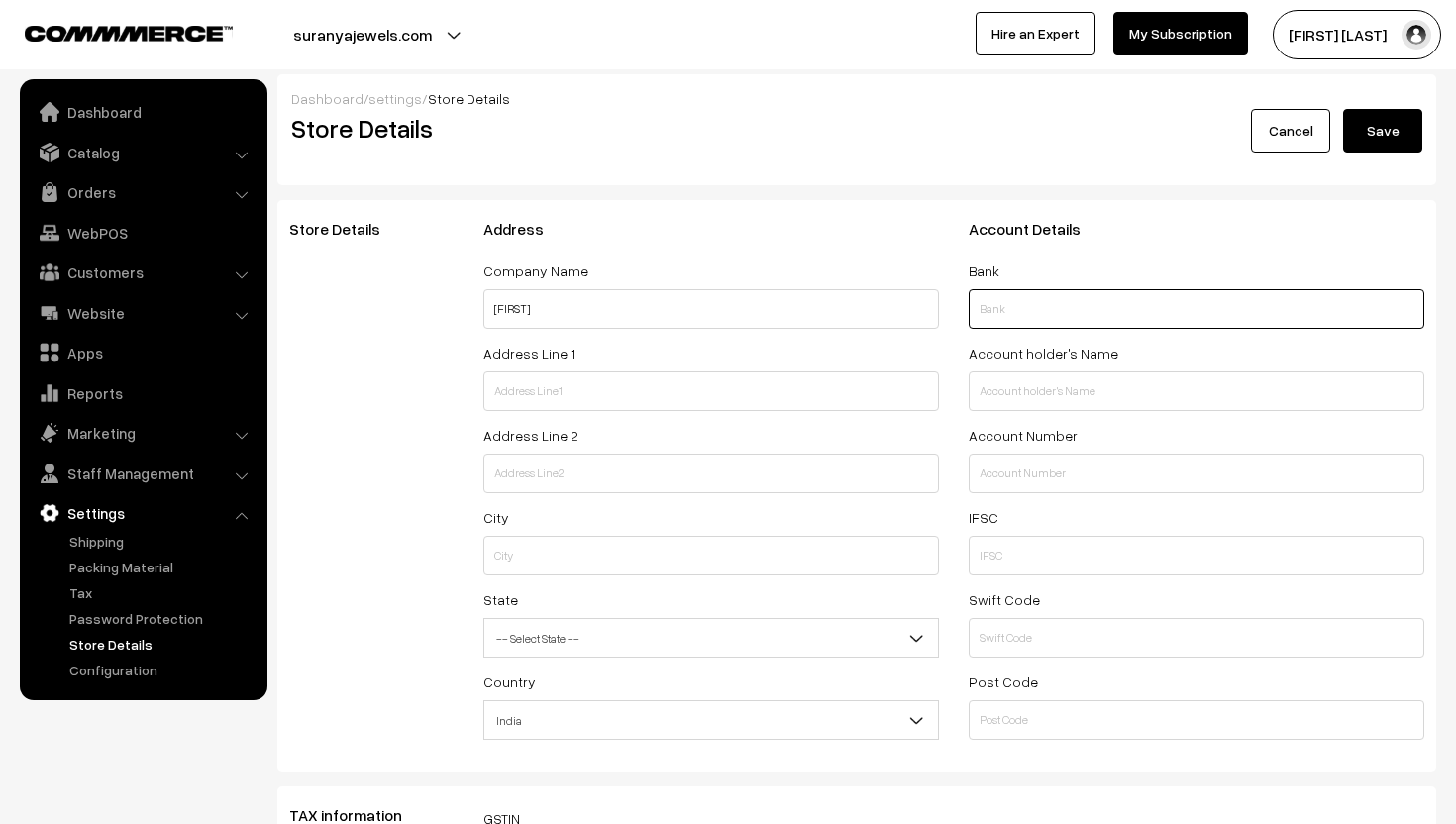 click at bounding box center (1196, 309) 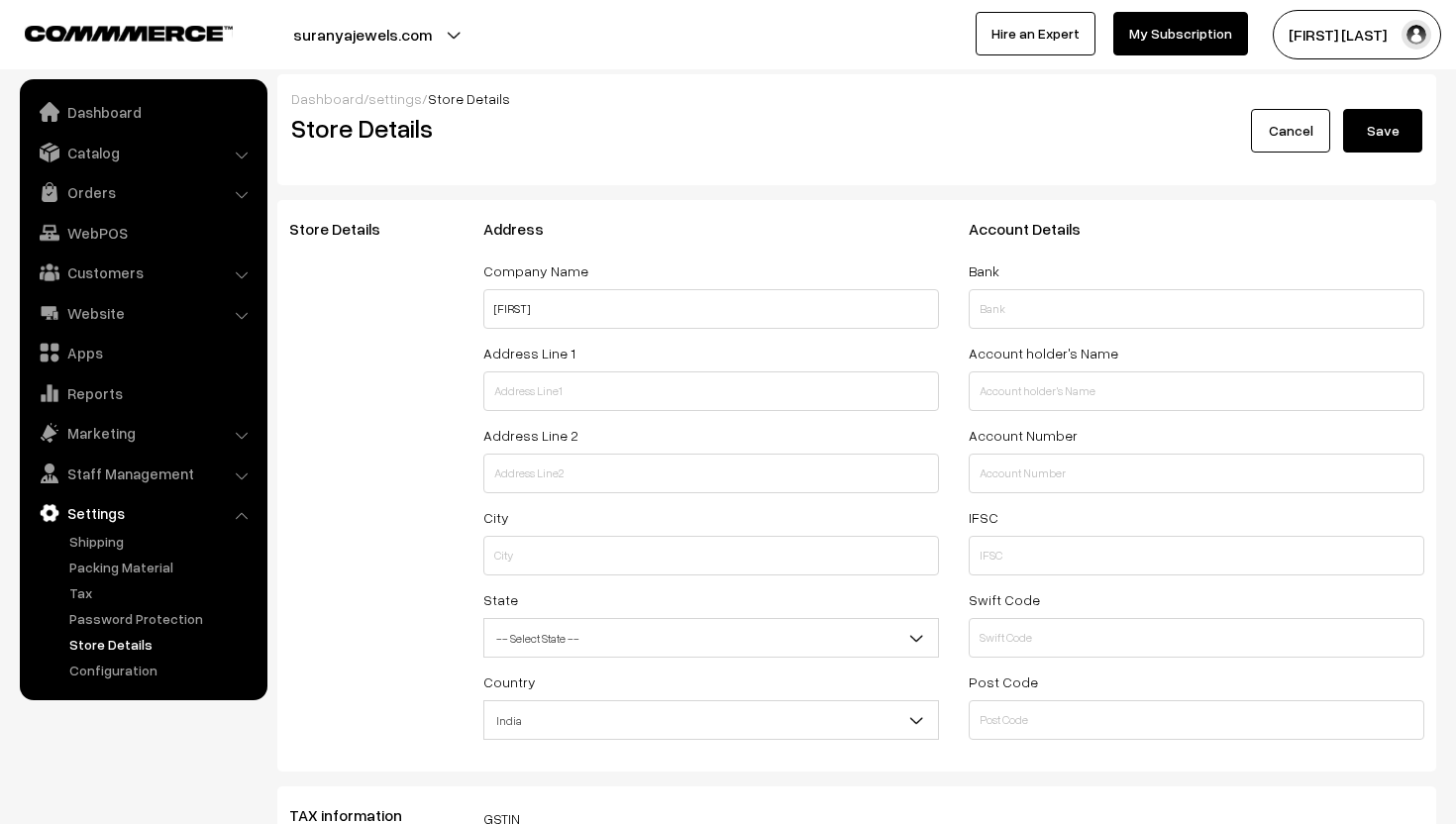 click on "Cancel" at bounding box center (1291, 131) 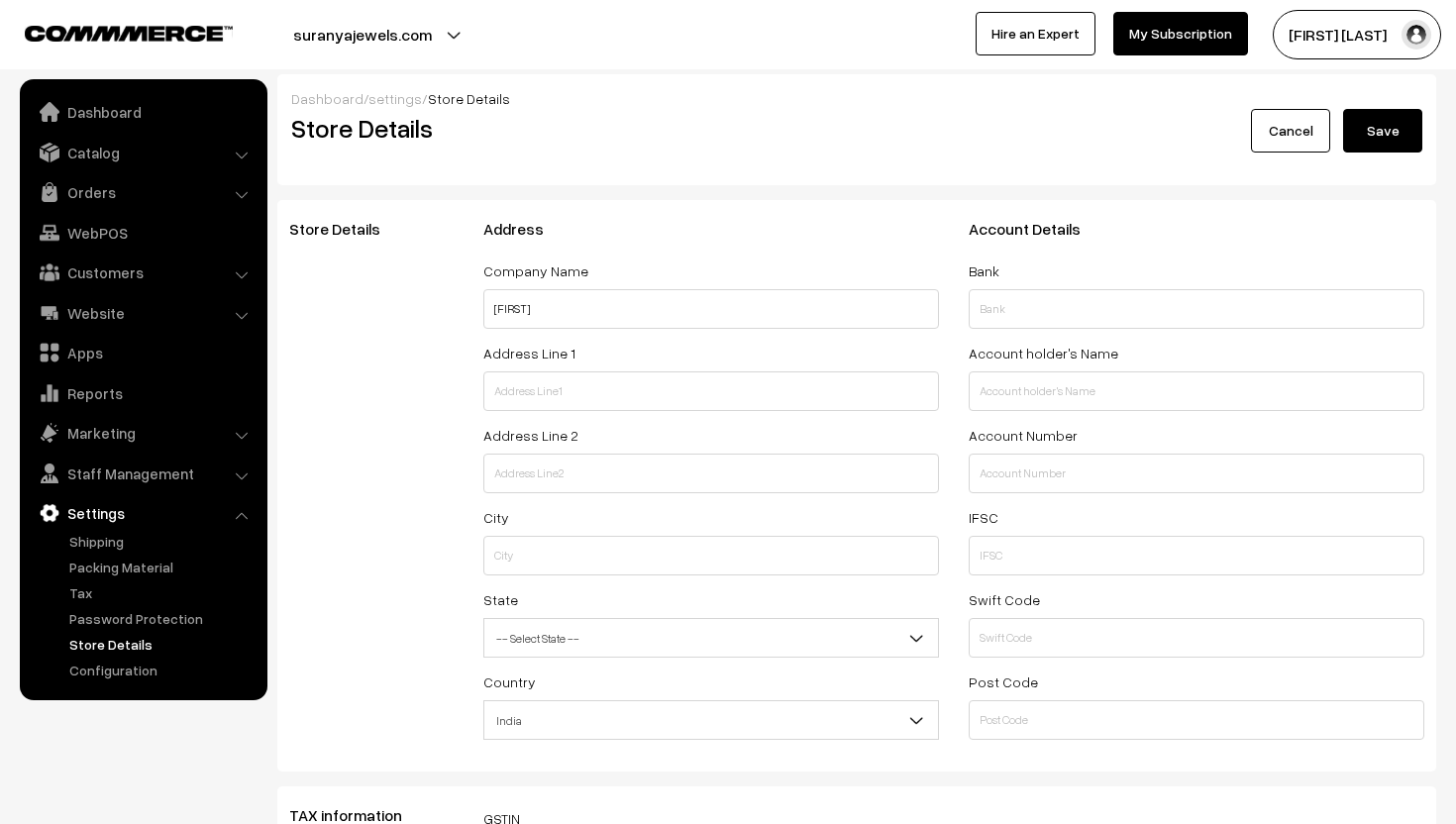 select on "99" 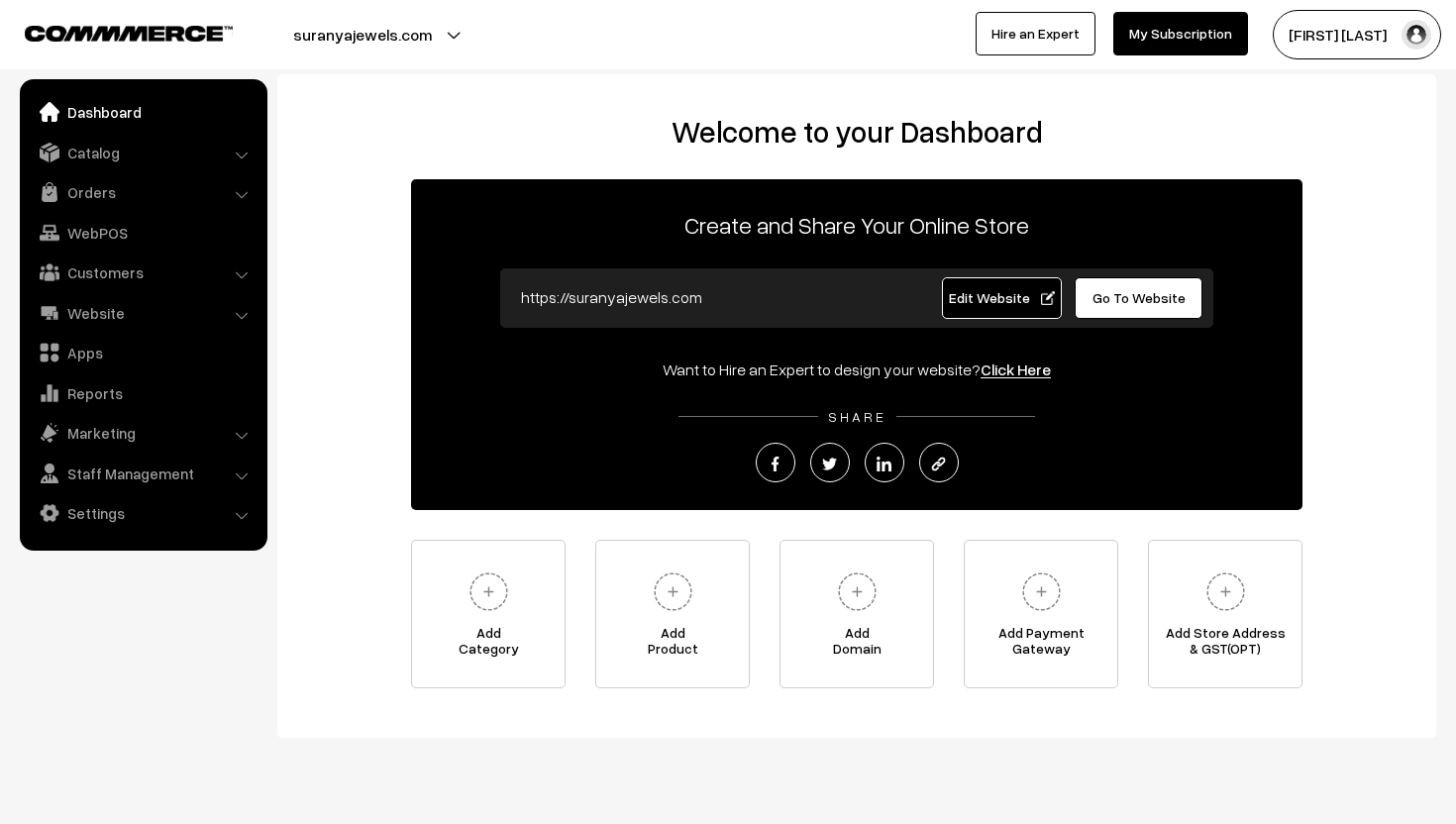 scroll, scrollTop: 0, scrollLeft: 0, axis: both 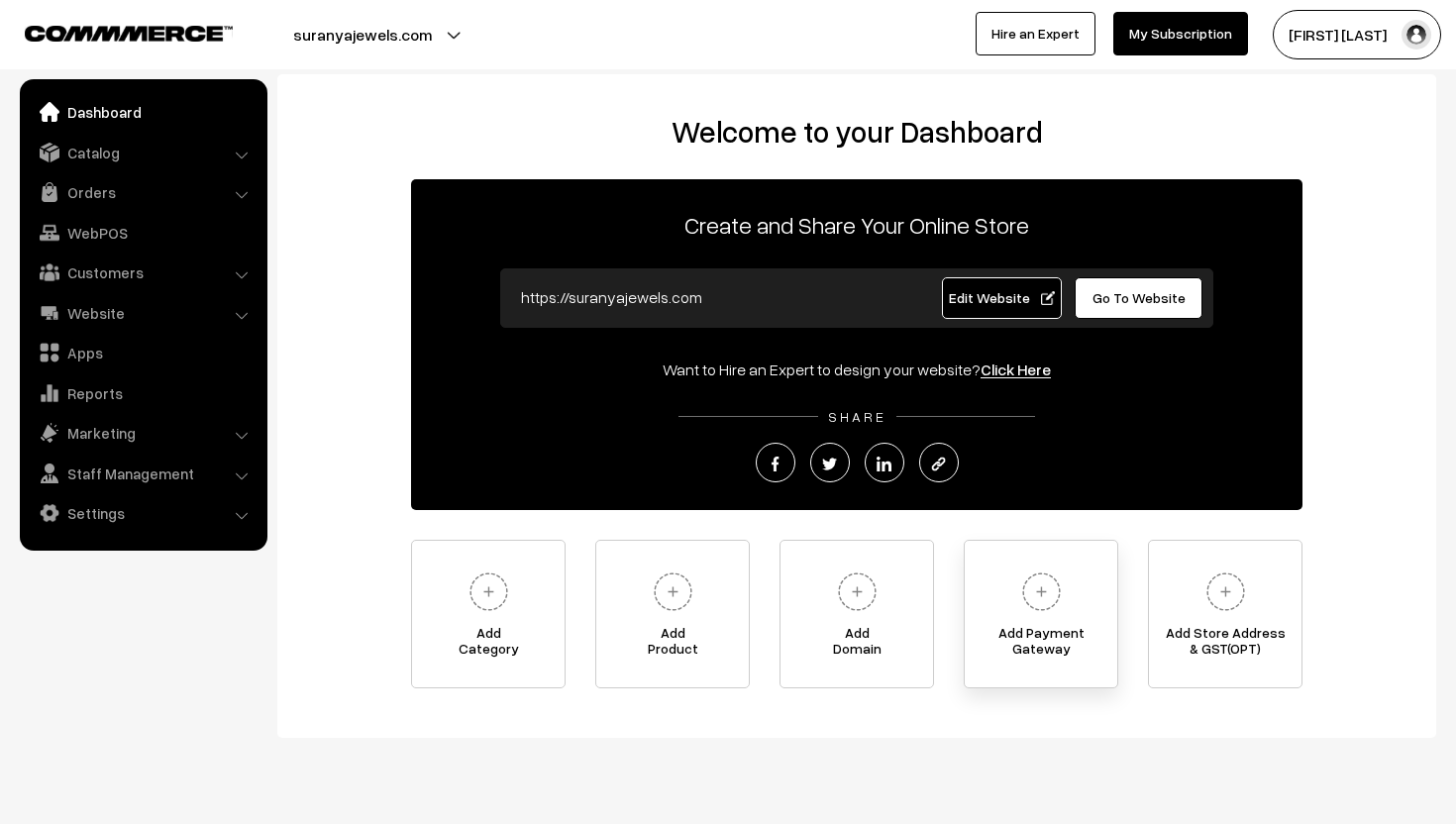 click on "Add Payment   Gateway" at bounding box center [1041, 645] 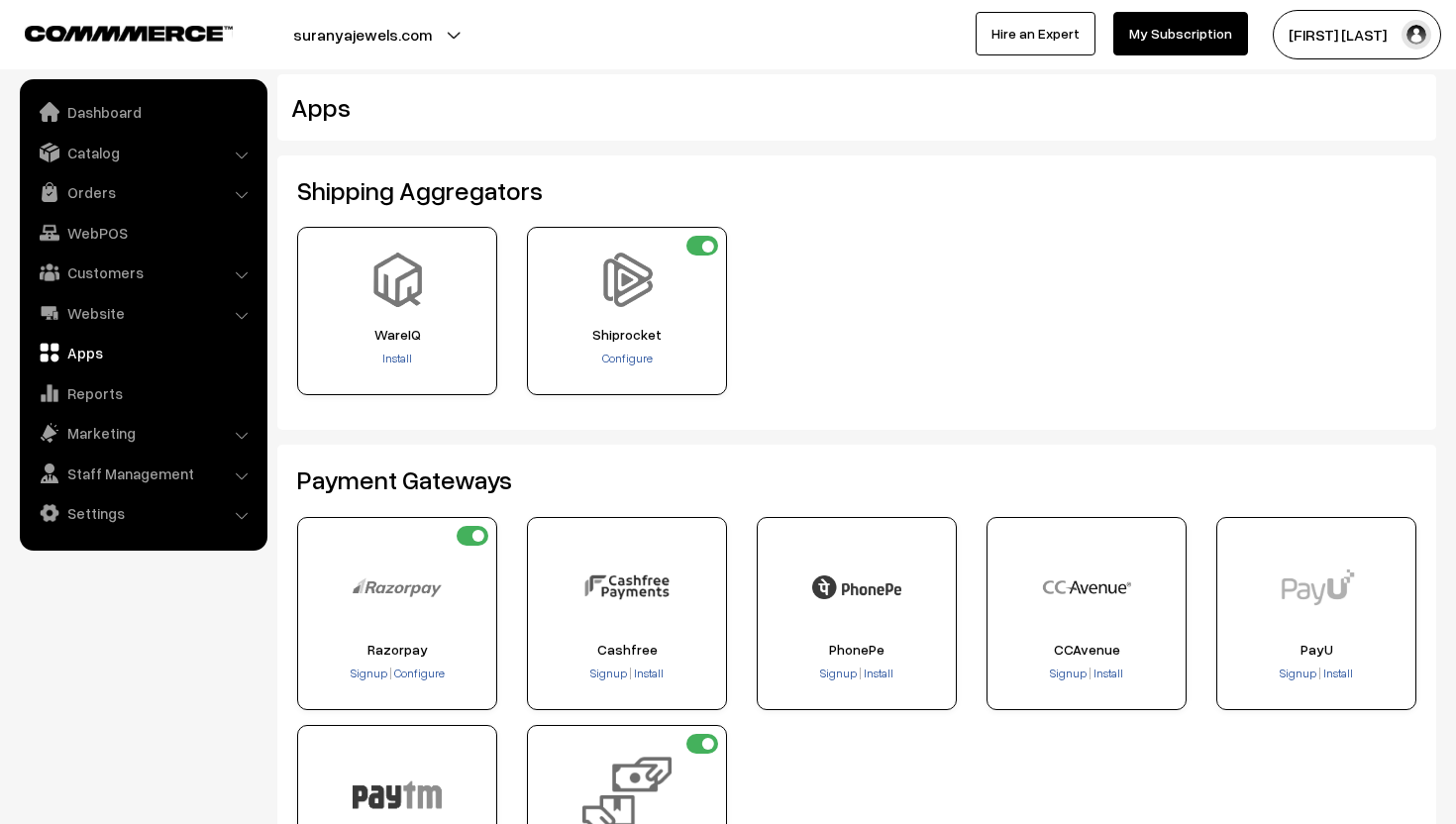 scroll, scrollTop: 0, scrollLeft: 0, axis: both 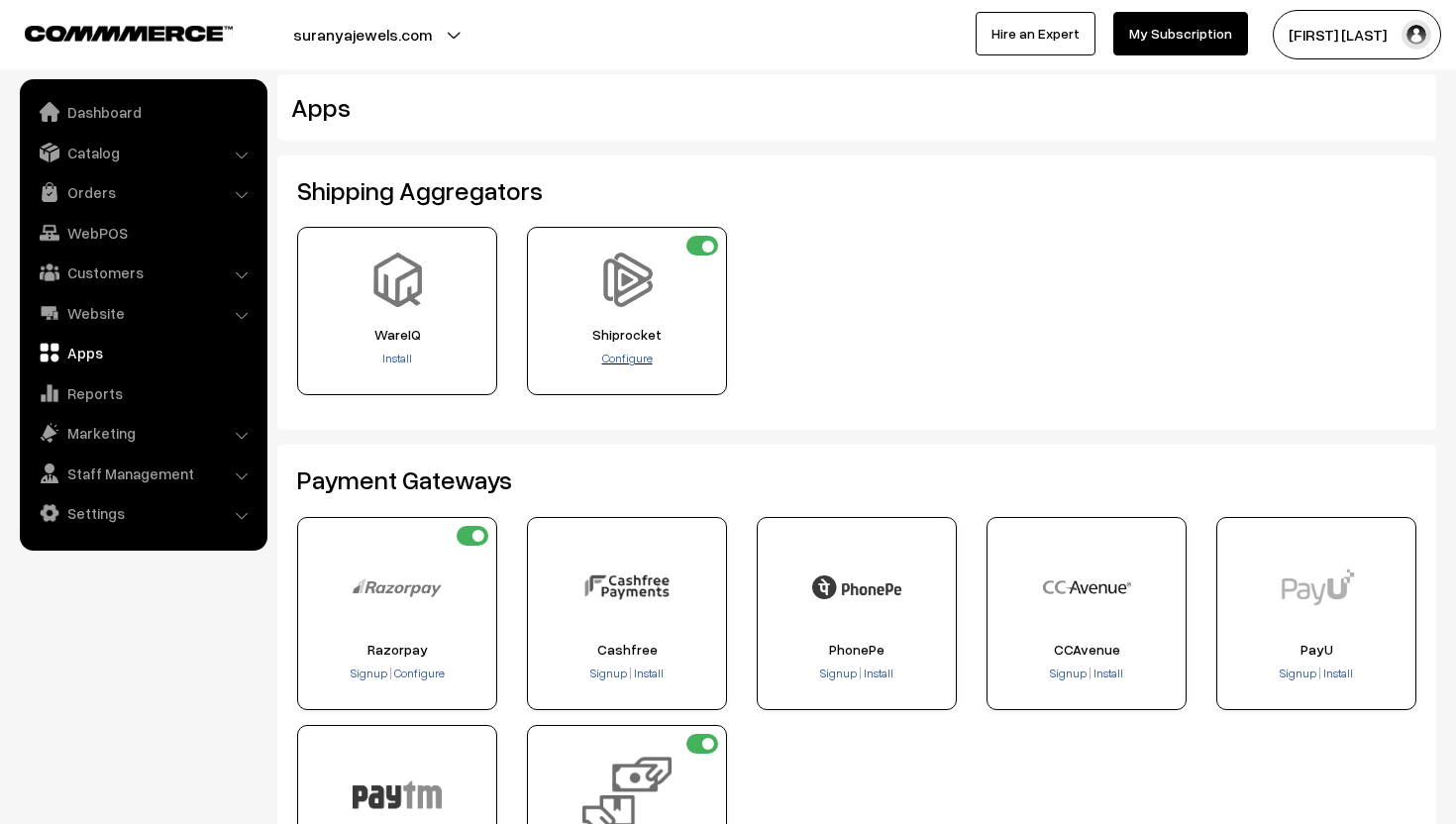 click on "Configure" at bounding box center [627, 358] 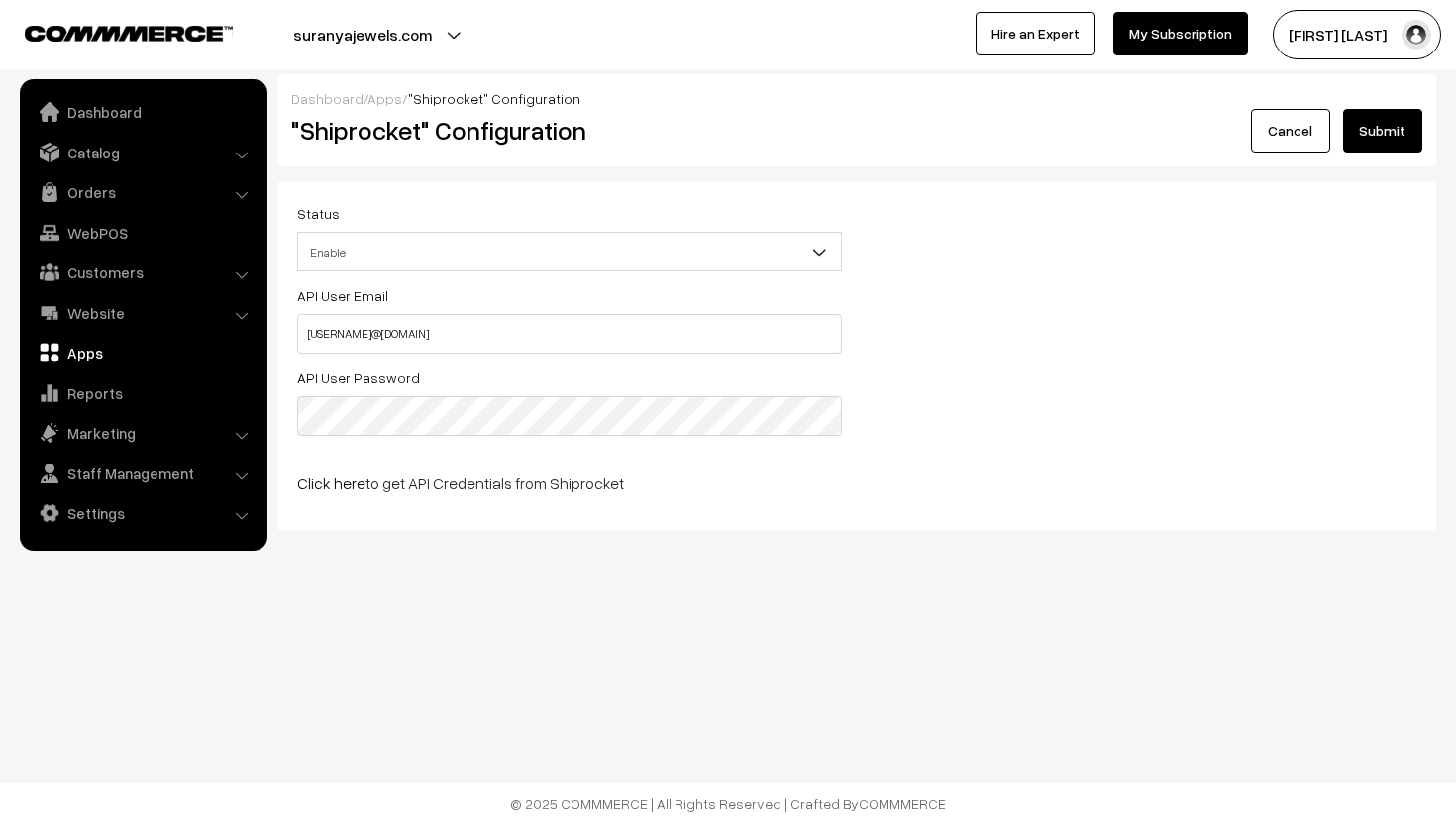 scroll, scrollTop: 0, scrollLeft: 0, axis: both 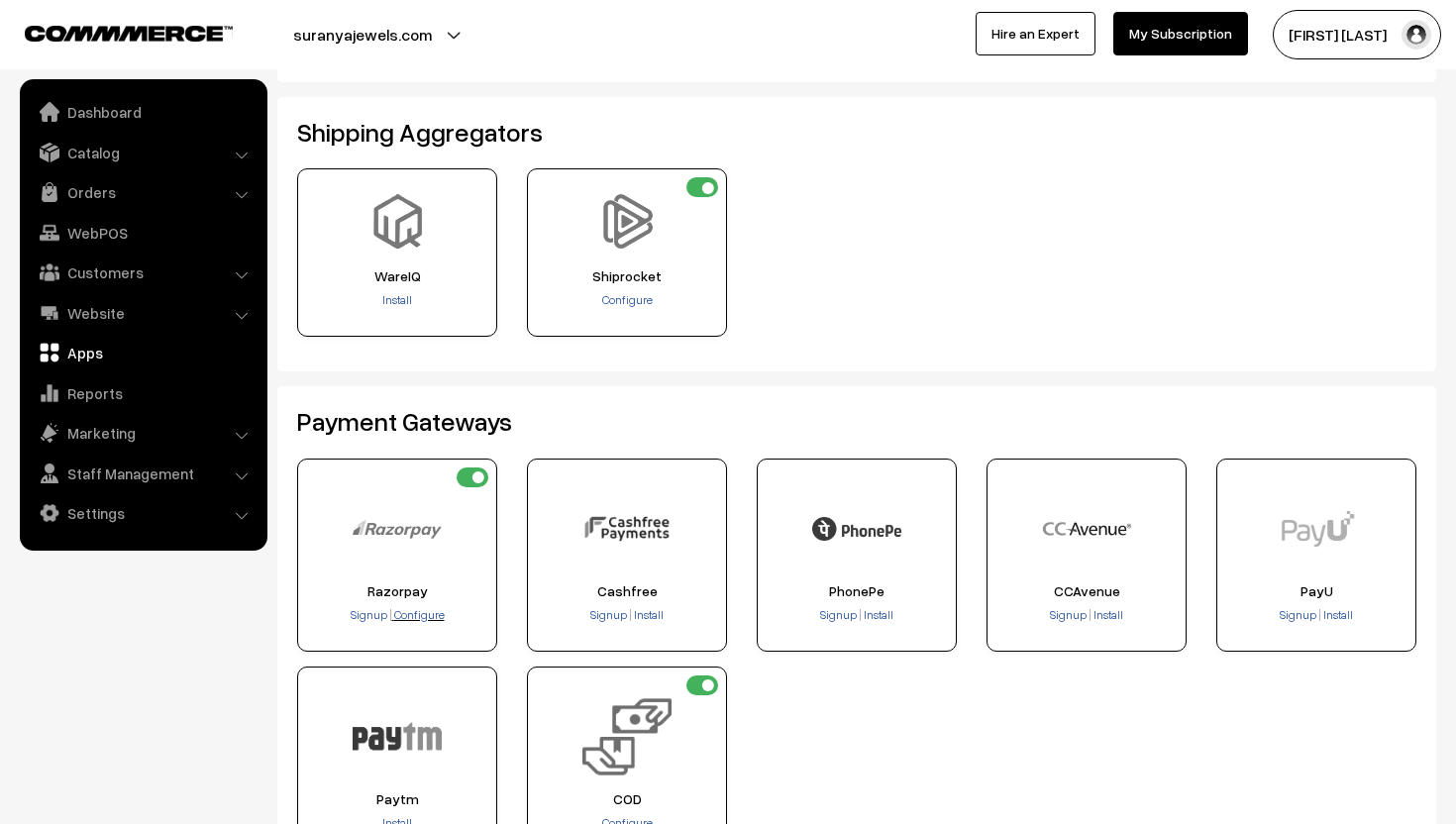 click on "Configure" at bounding box center (419, 614) 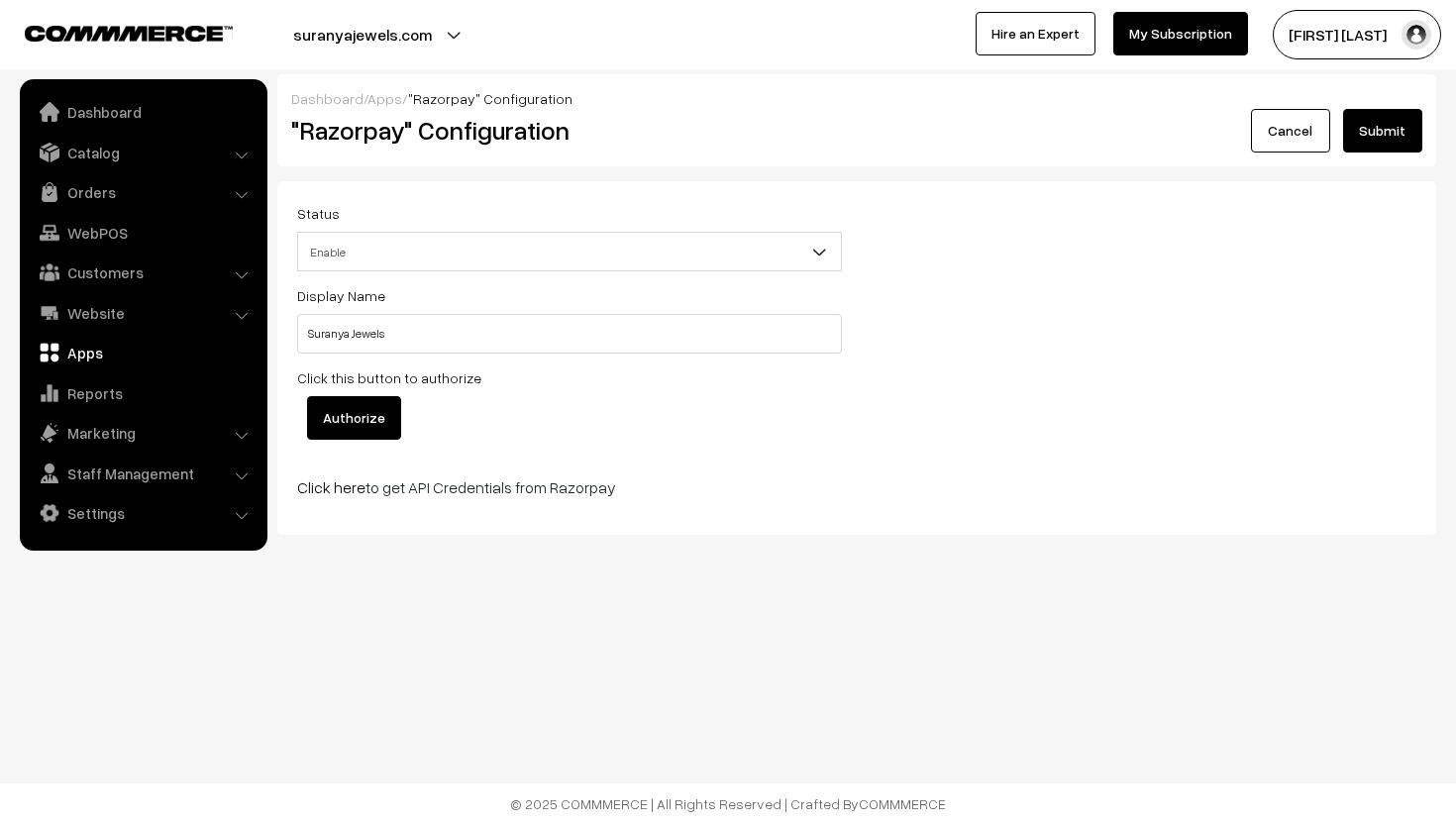 scroll, scrollTop: 0, scrollLeft: 0, axis: both 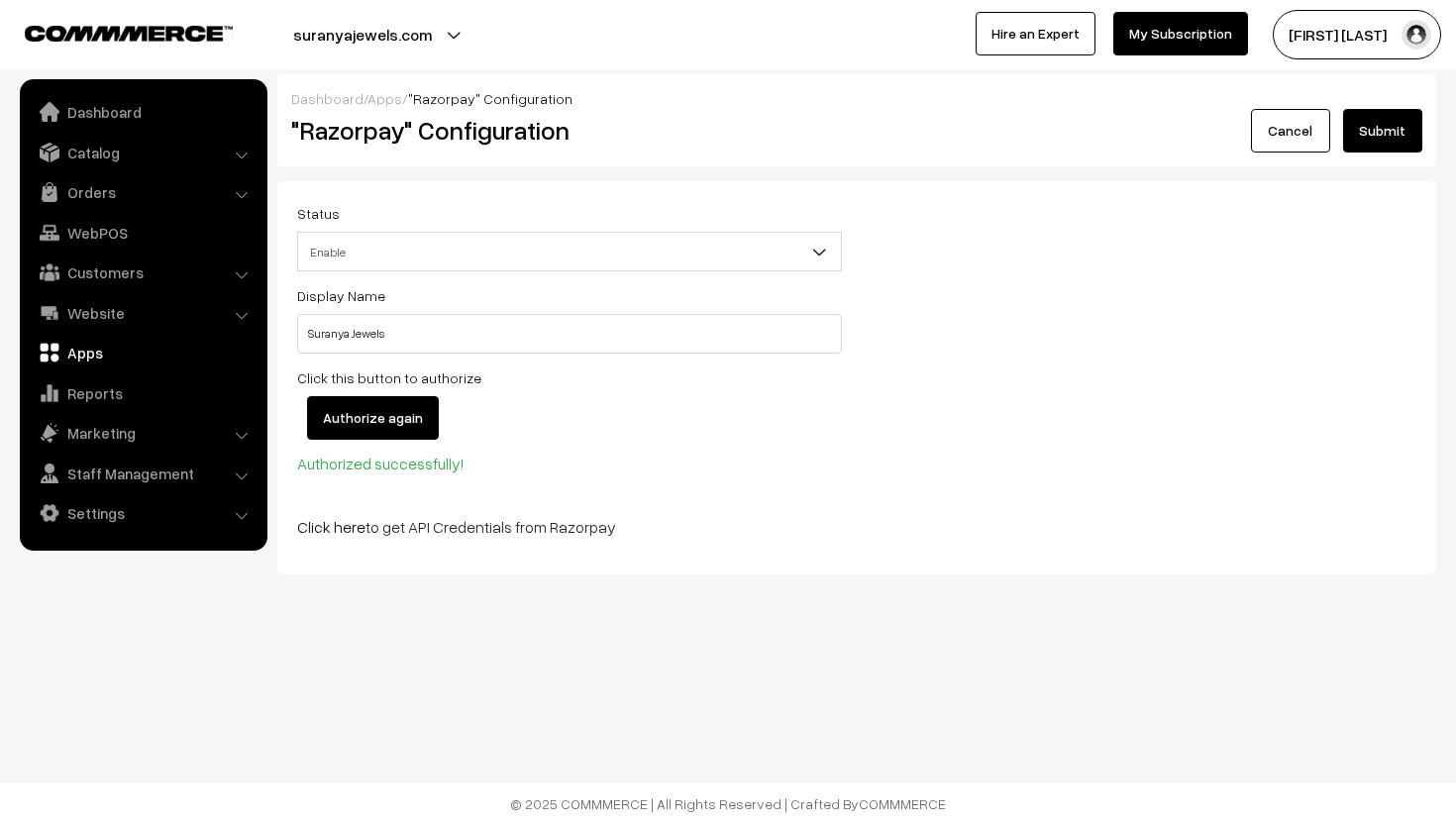 click on "Authorize again" at bounding box center (372, 418) 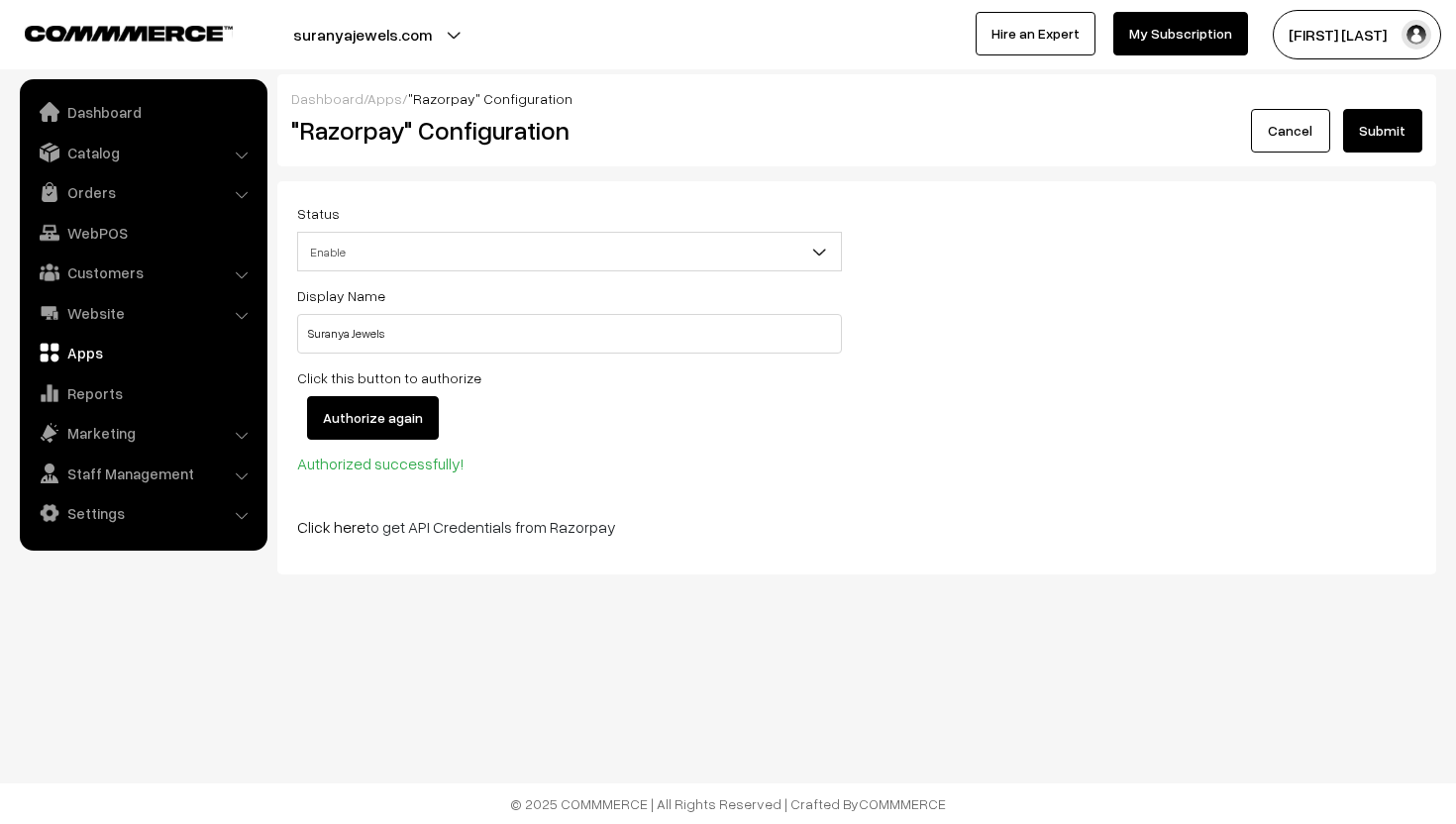 scroll, scrollTop: 0, scrollLeft: 0, axis: both 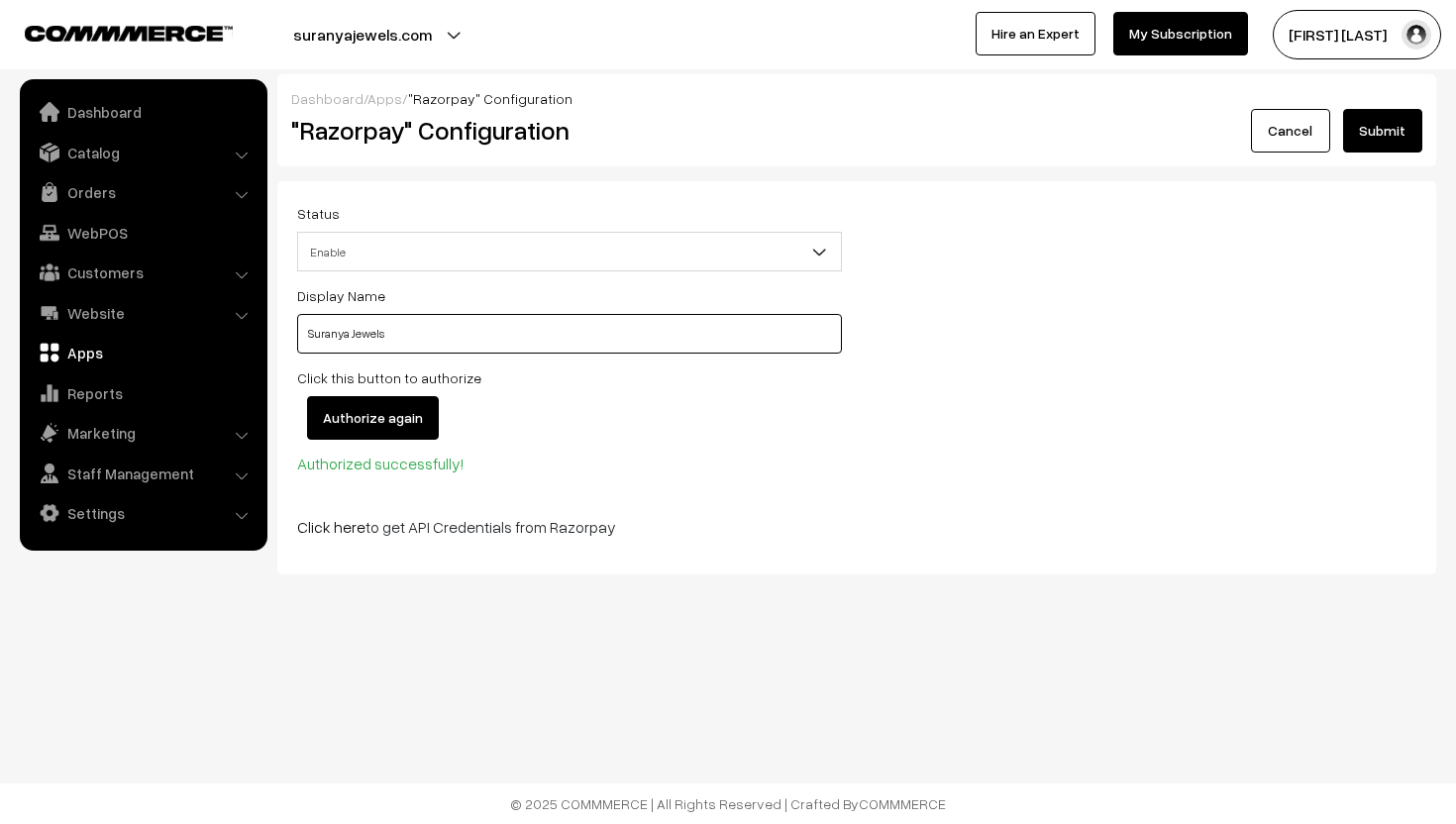 click on "Suranya Jewels" at bounding box center (570, 334) 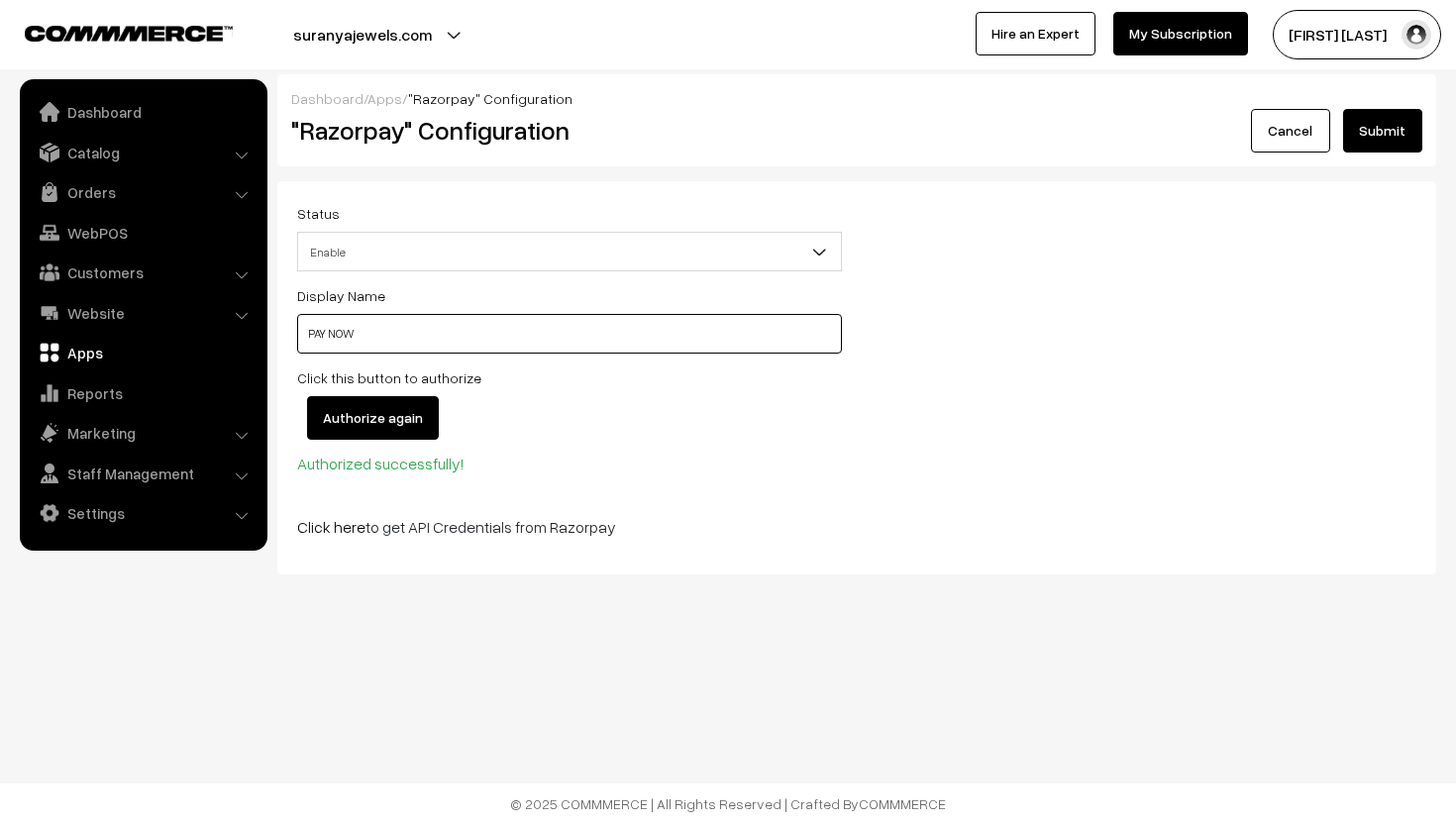 type on "PAY NOW" 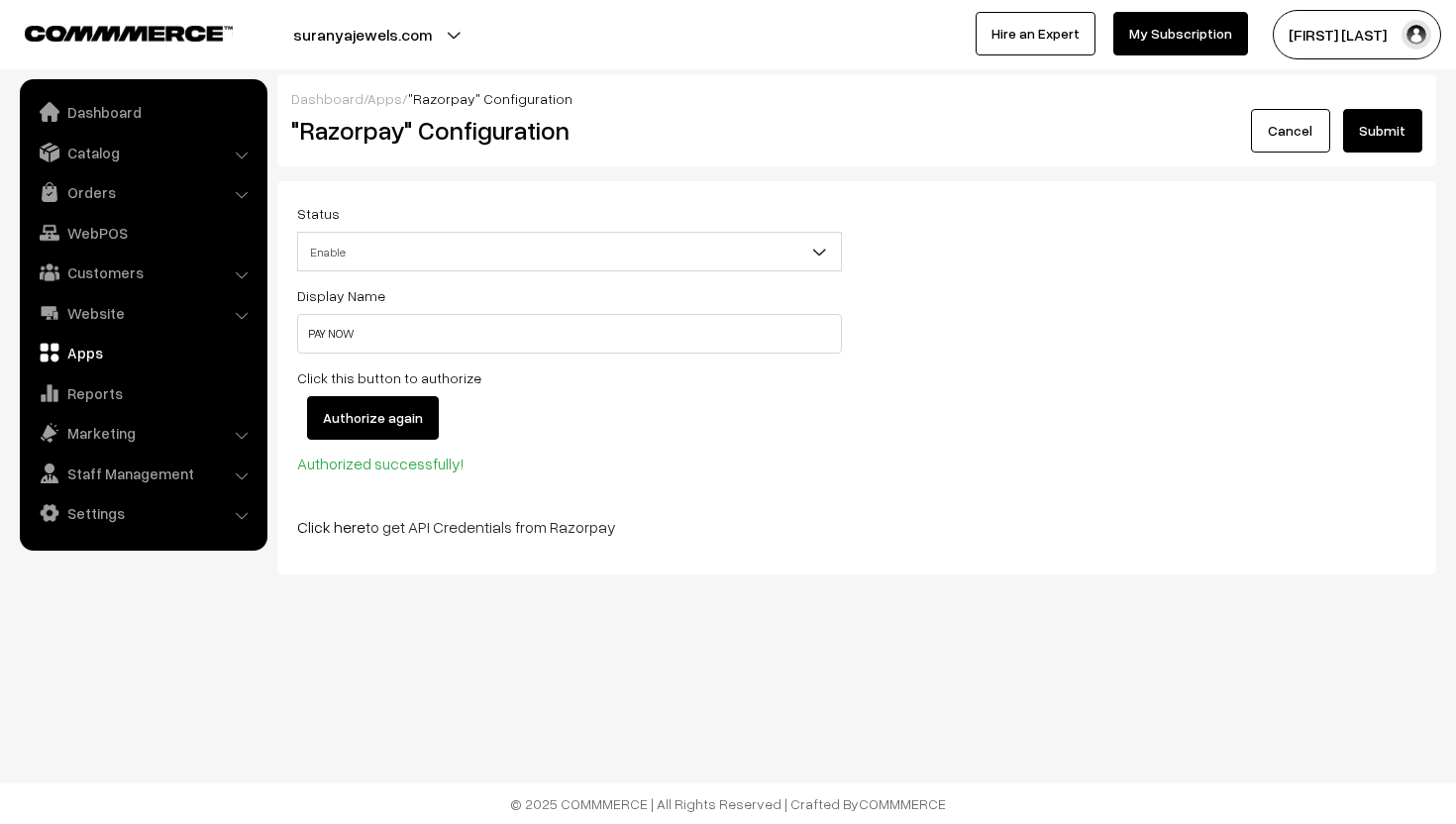 click on "Status
Enable
Disable
Enable
Display Name
PAY NOW
Click this button to authorize
Authorize again
Authorized successfully!
Click here  to get API Credentials from Razorpay" at bounding box center [857, 377] 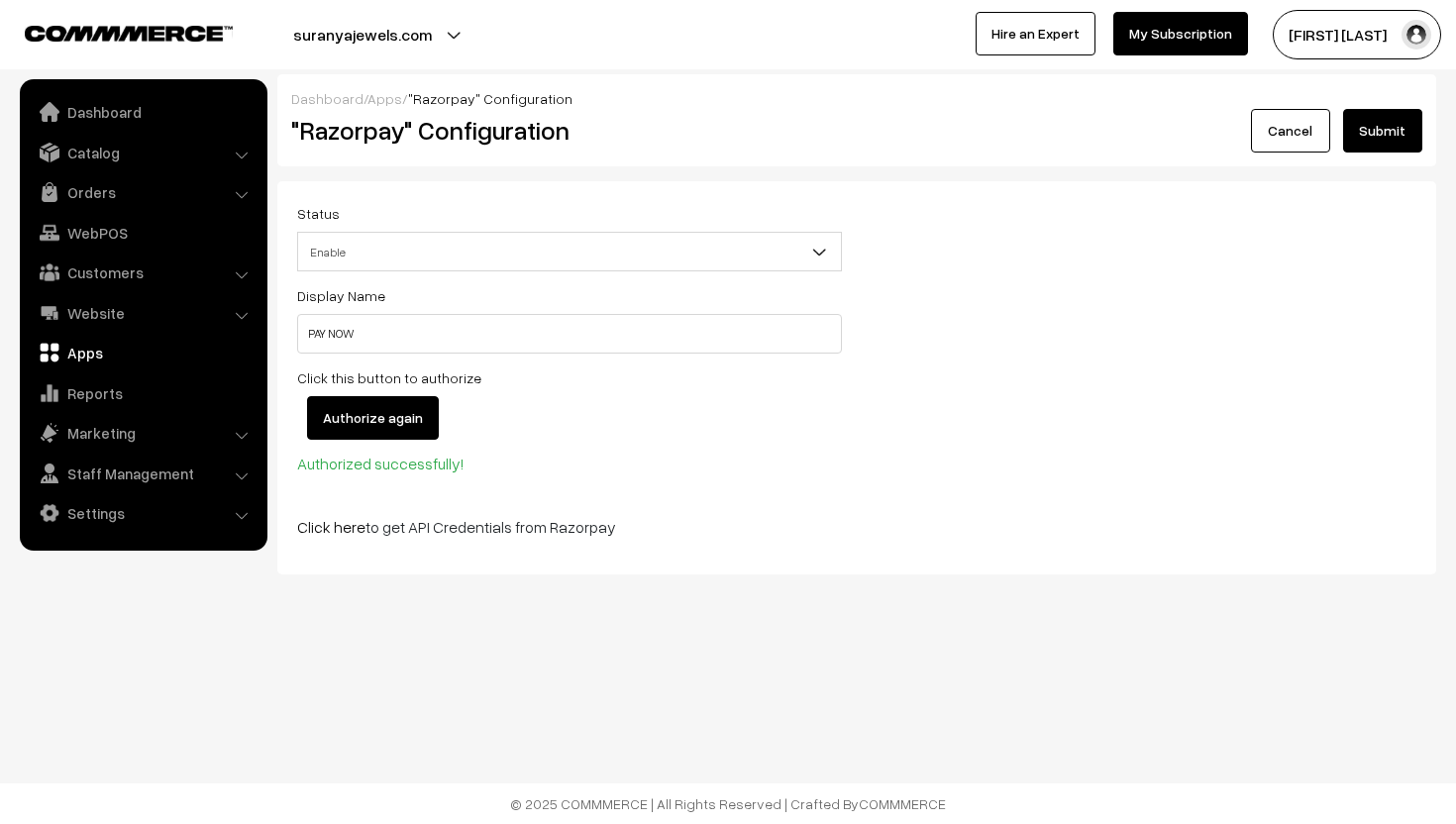 click on "Submit" at bounding box center [1383, 131] 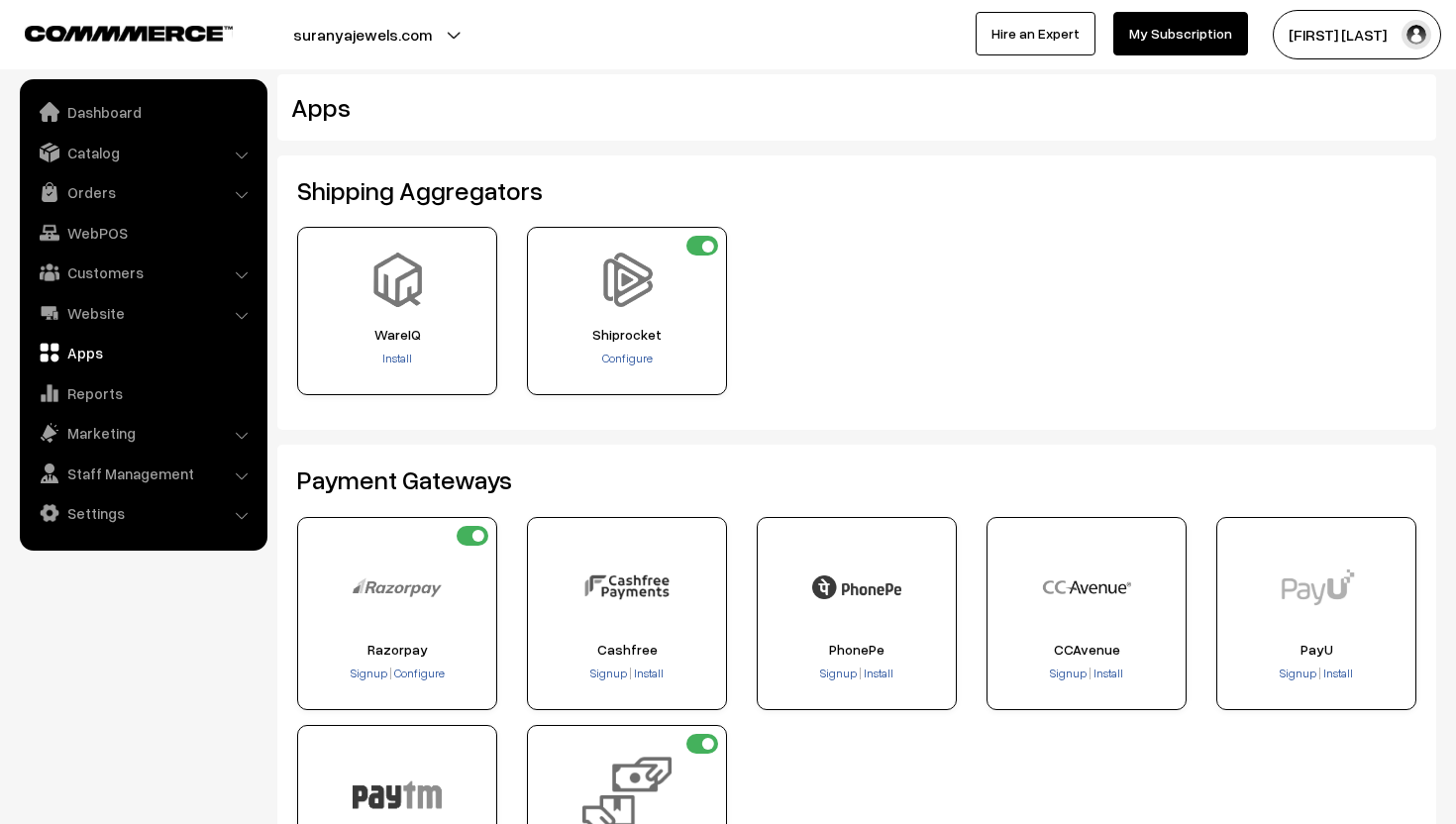 scroll, scrollTop: 0, scrollLeft: 0, axis: both 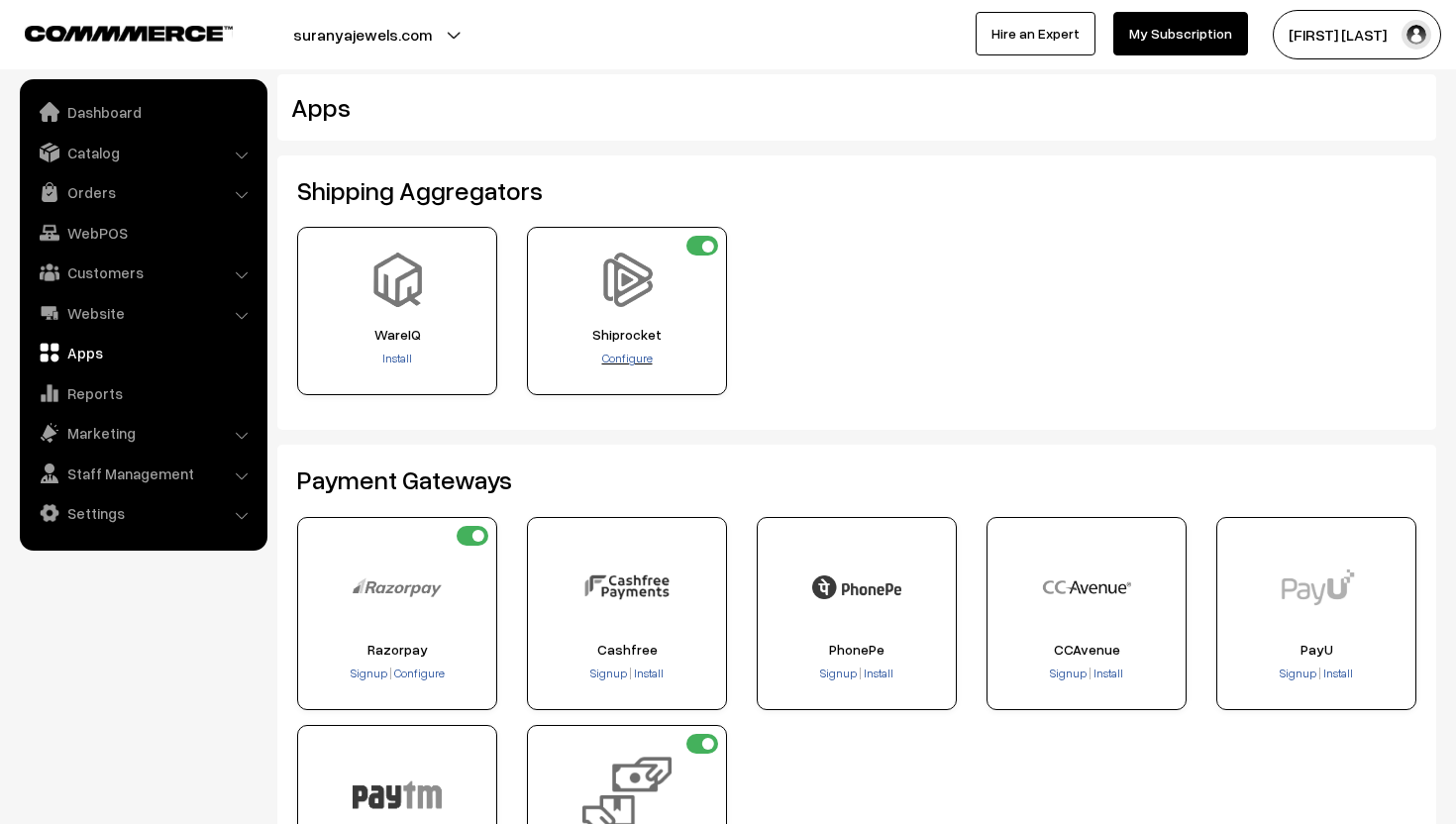 click on "Configure" at bounding box center (627, 358) 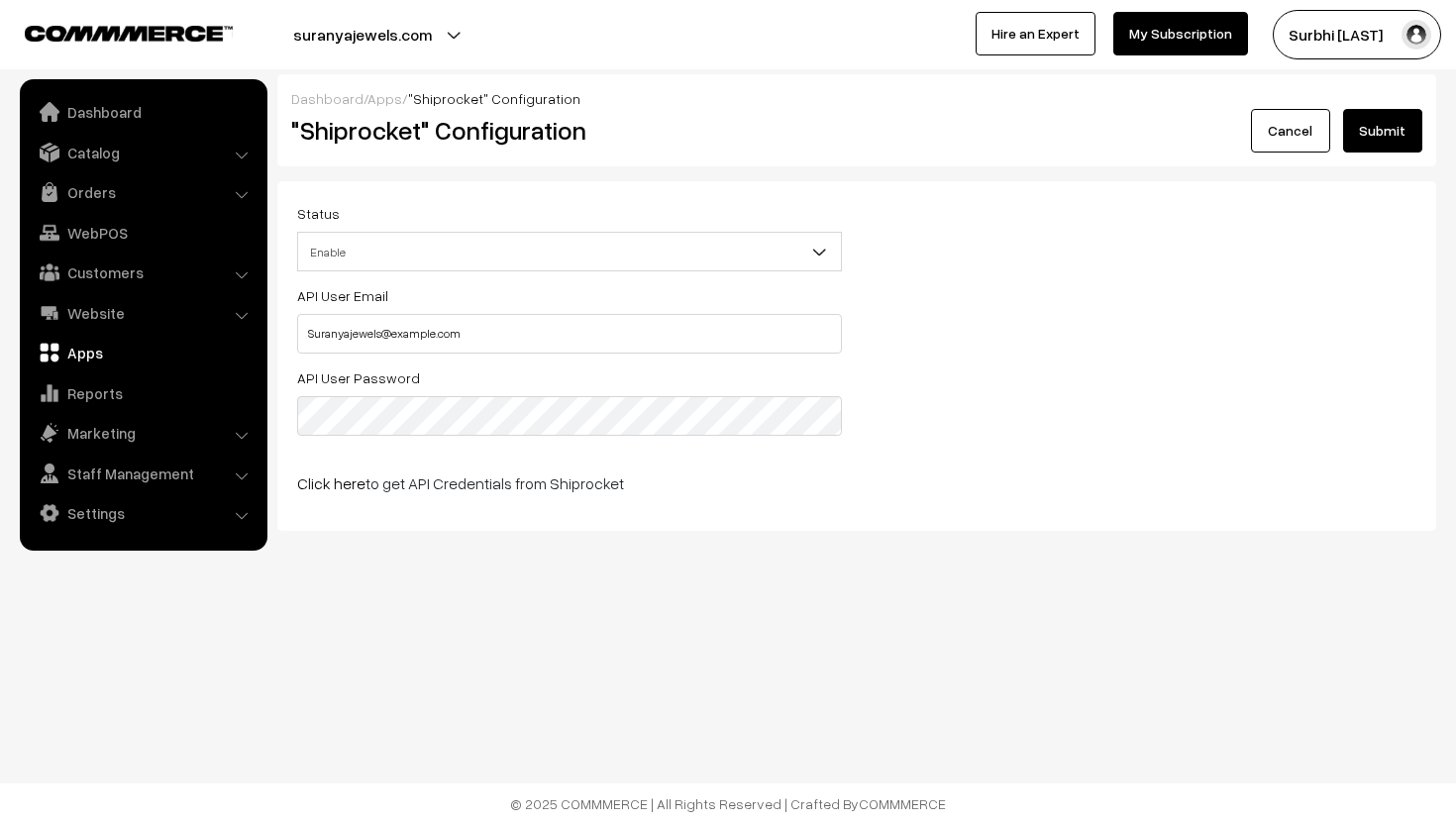 scroll, scrollTop: 0, scrollLeft: 0, axis: both 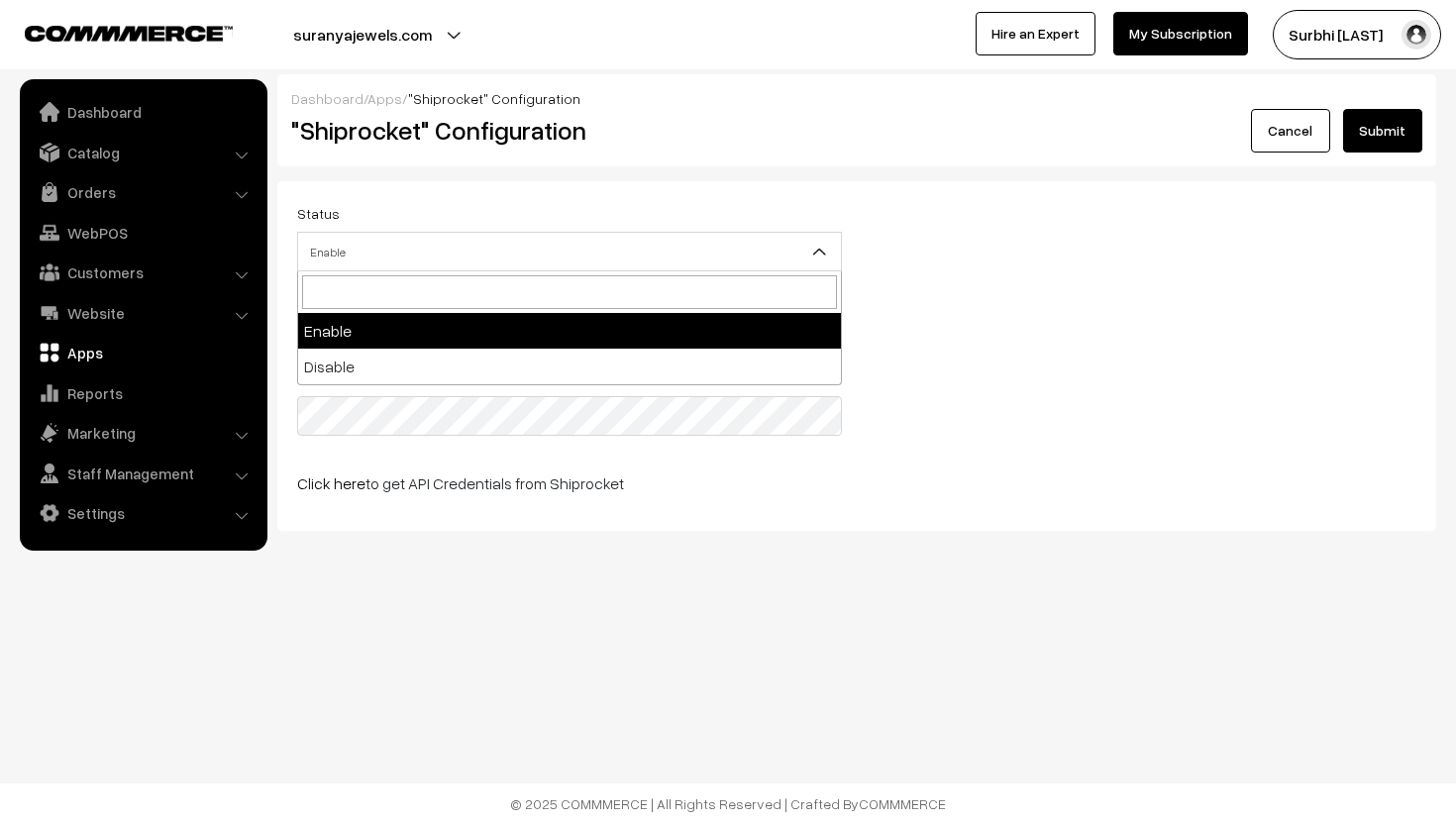 click on "Enable" at bounding box center [570, 252] 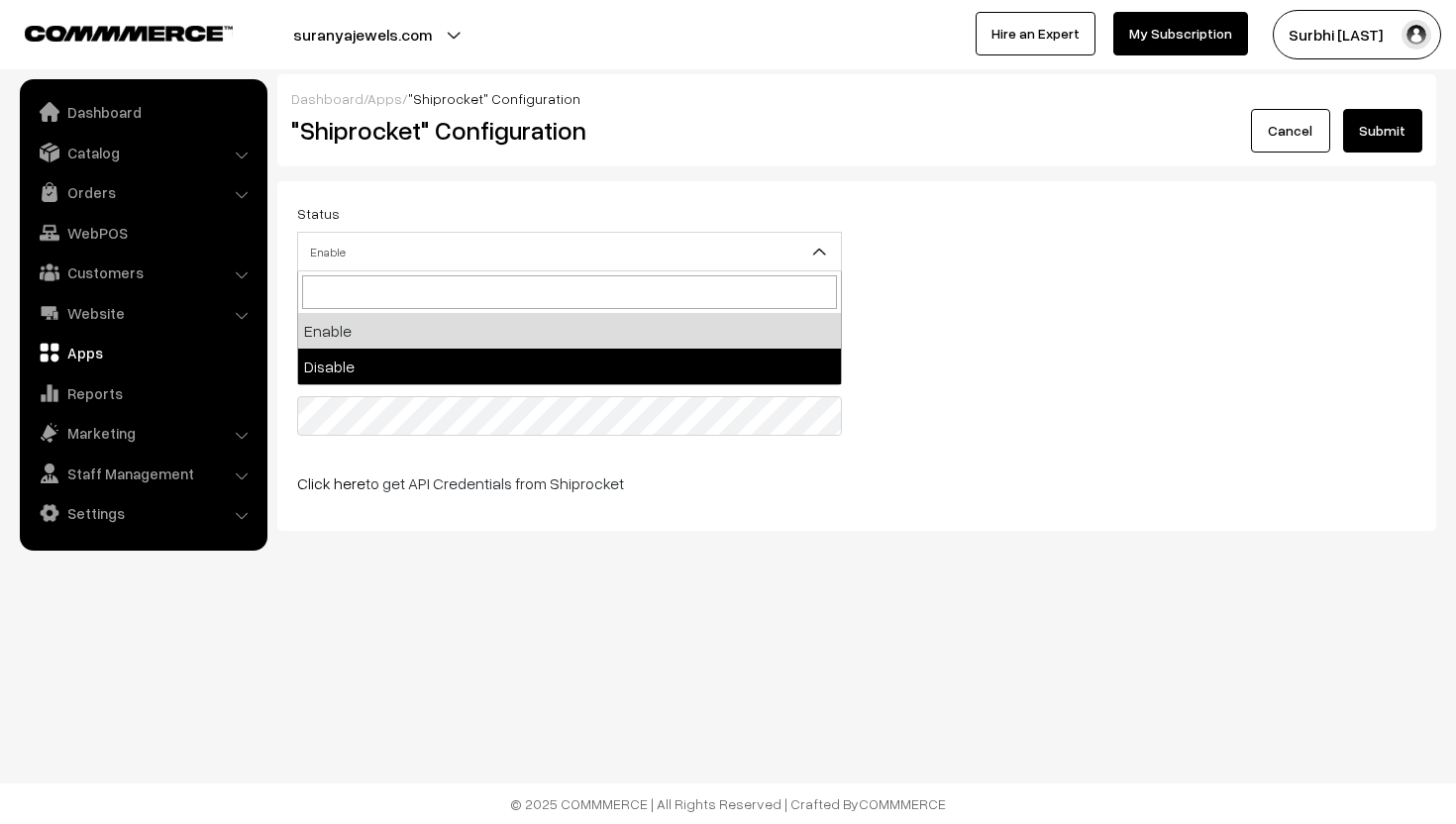 select on "0" 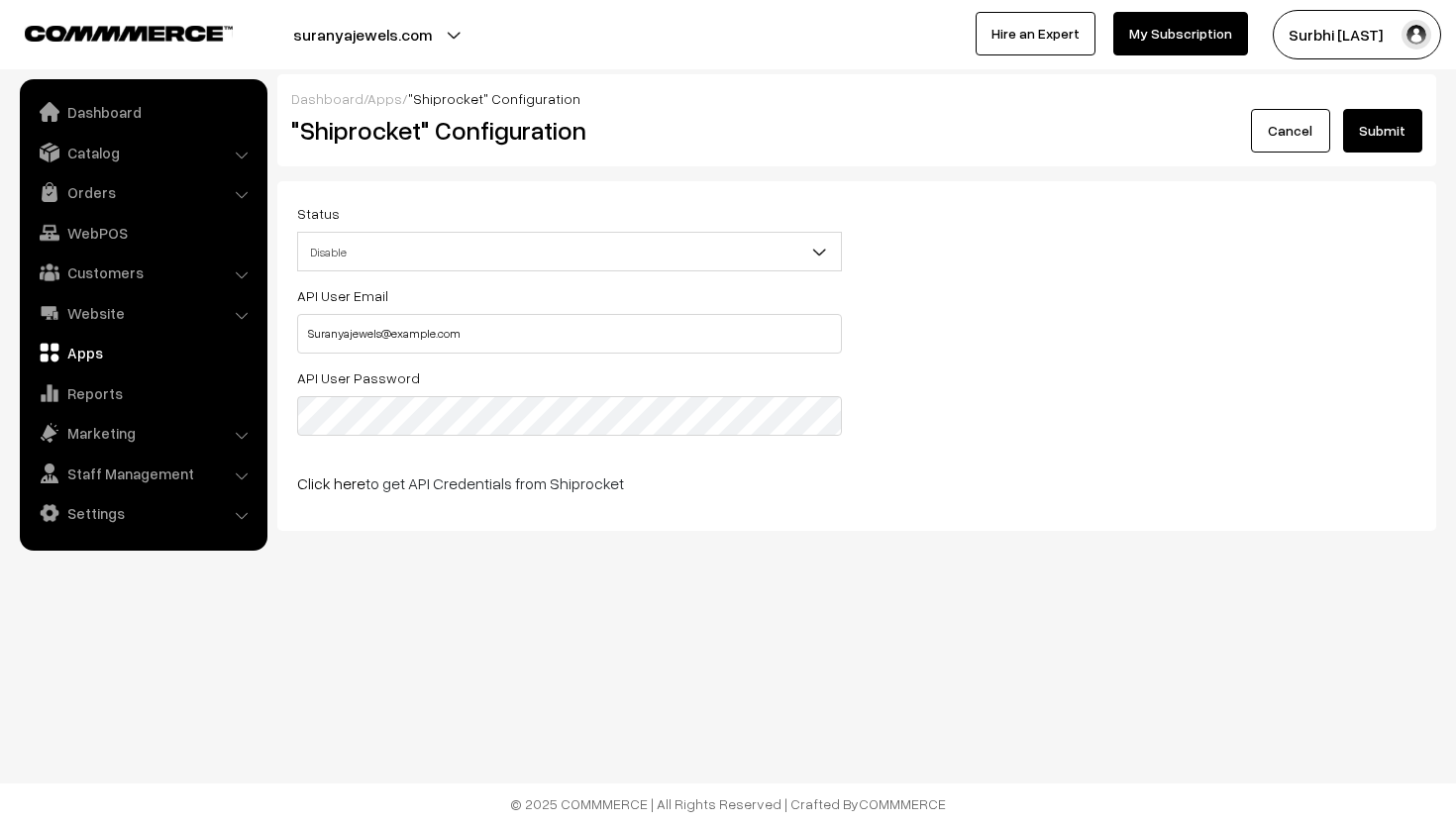 click on "Submit" at bounding box center [1383, 131] 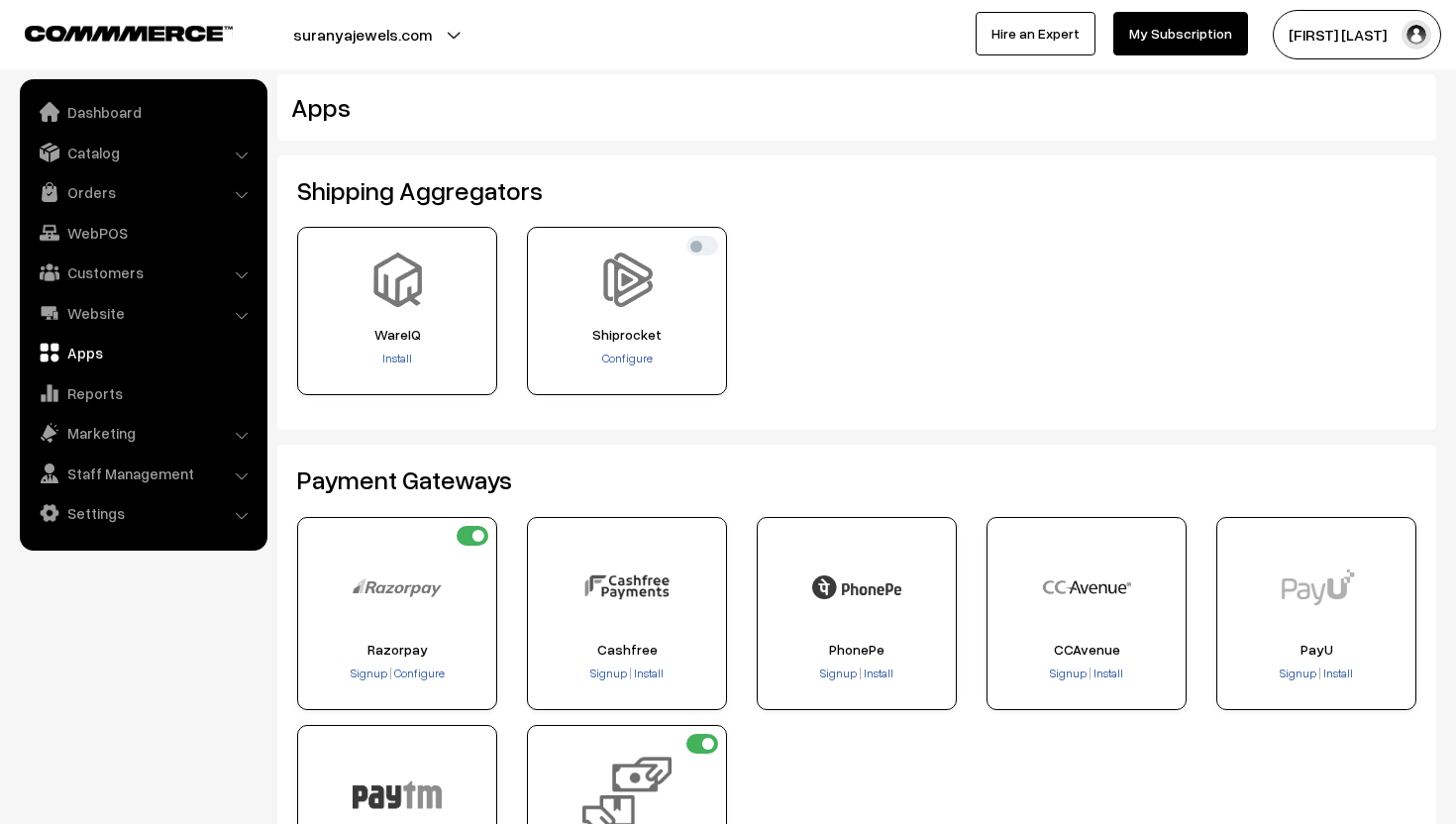 scroll, scrollTop: 0, scrollLeft: 0, axis: both 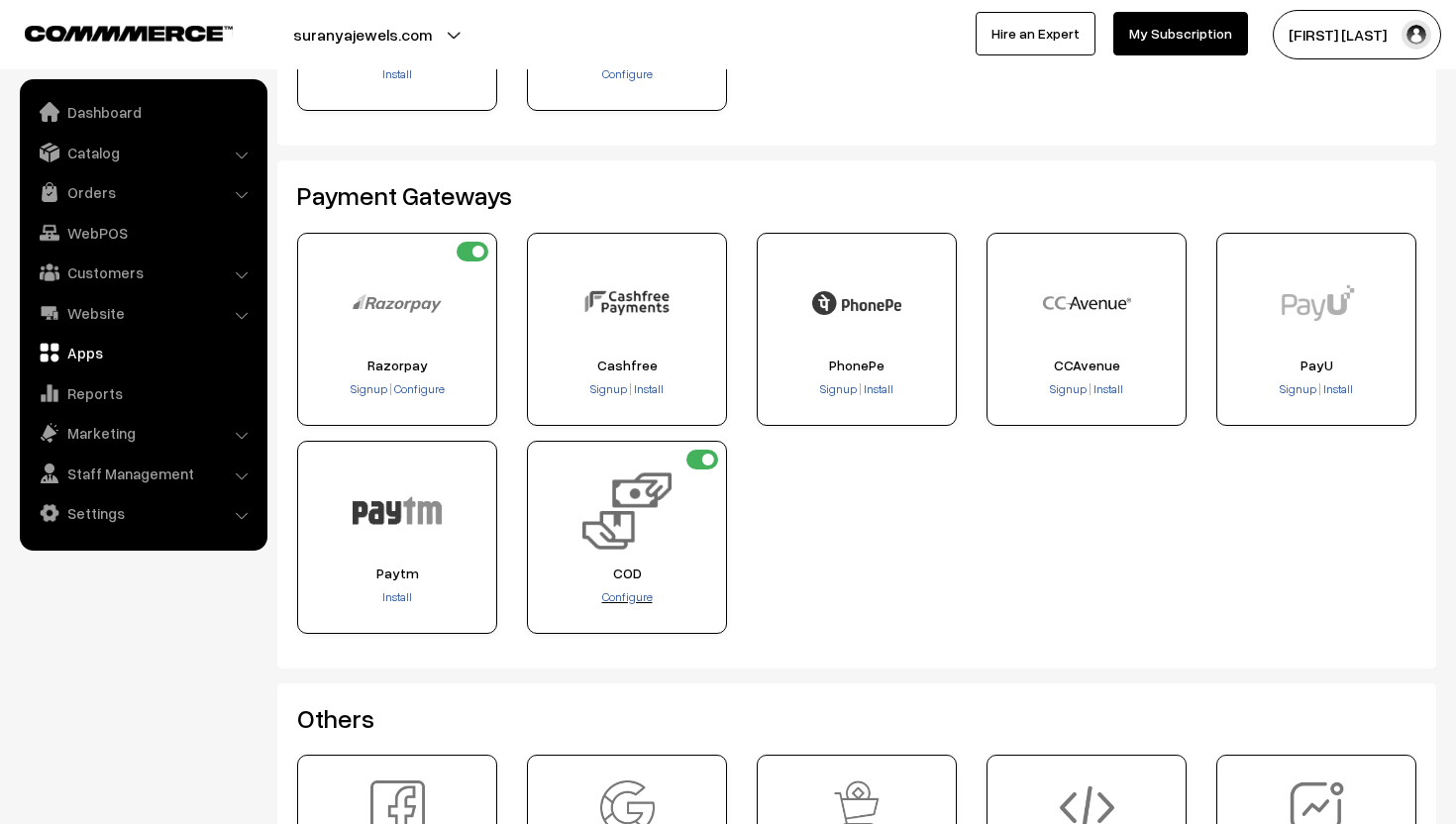 click on "Configure" at bounding box center (627, 596) 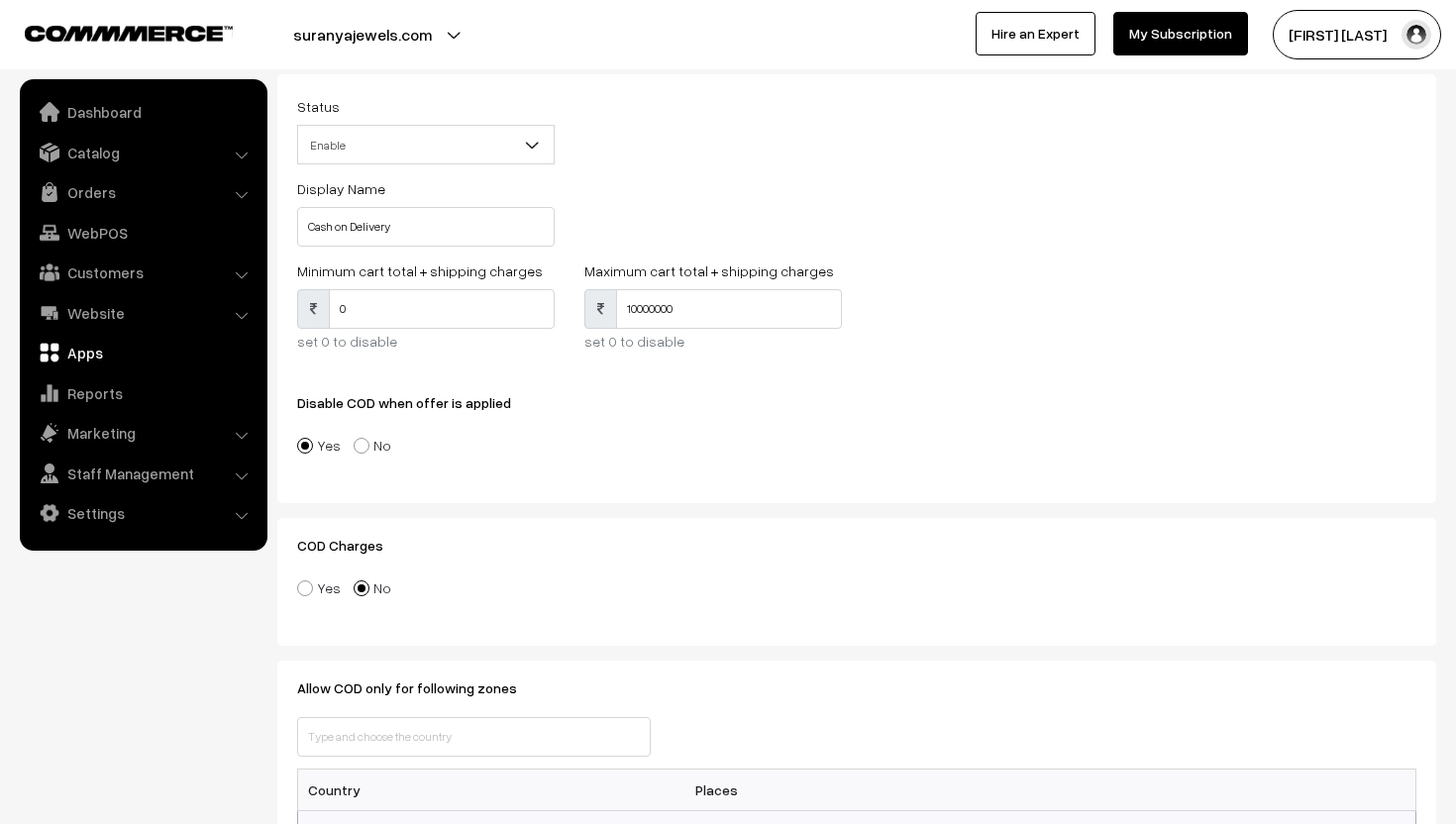 scroll, scrollTop: 0, scrollLeft: 0, axis: both 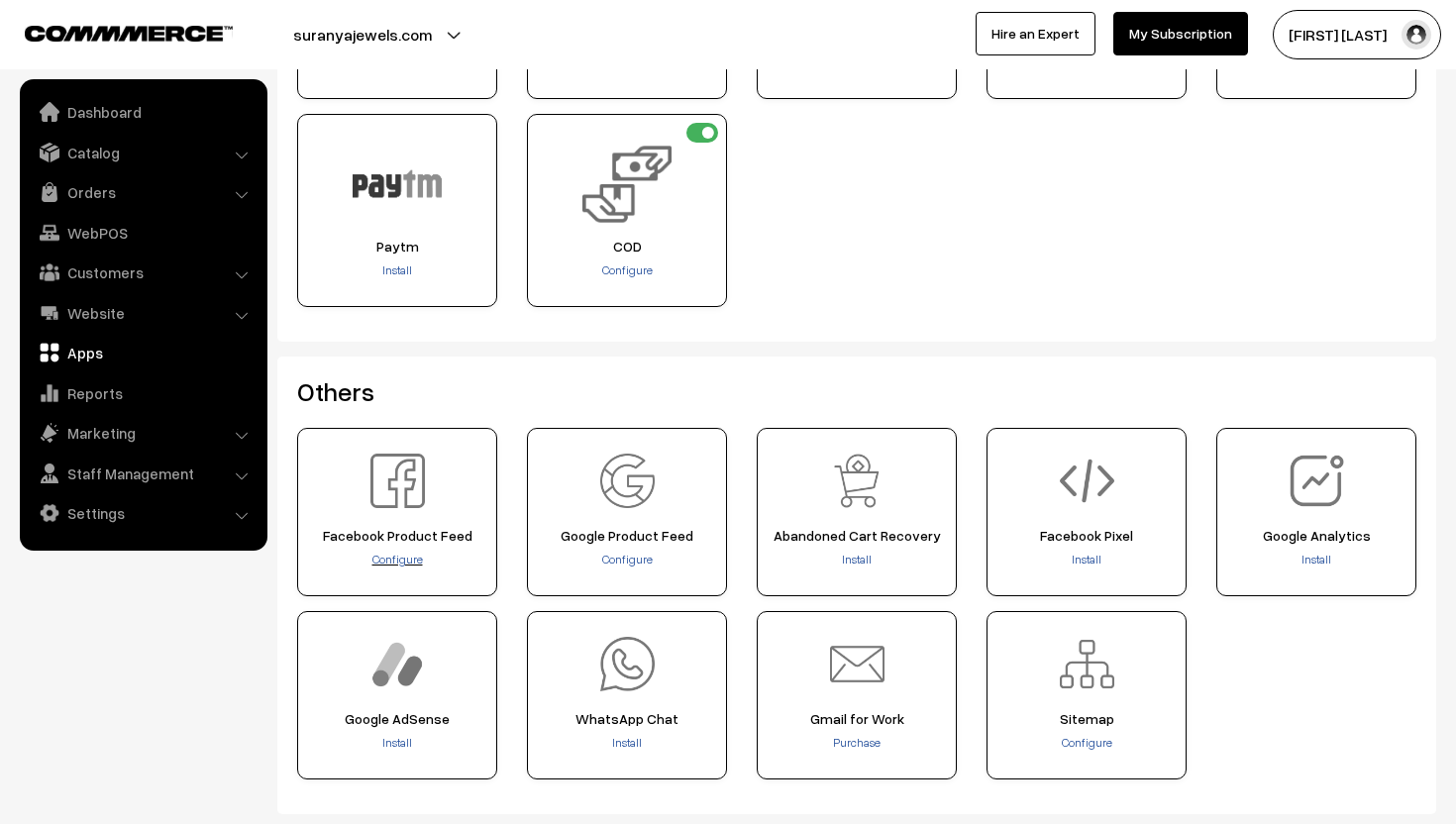 click on "Configure" at bounding box center (397, 559) 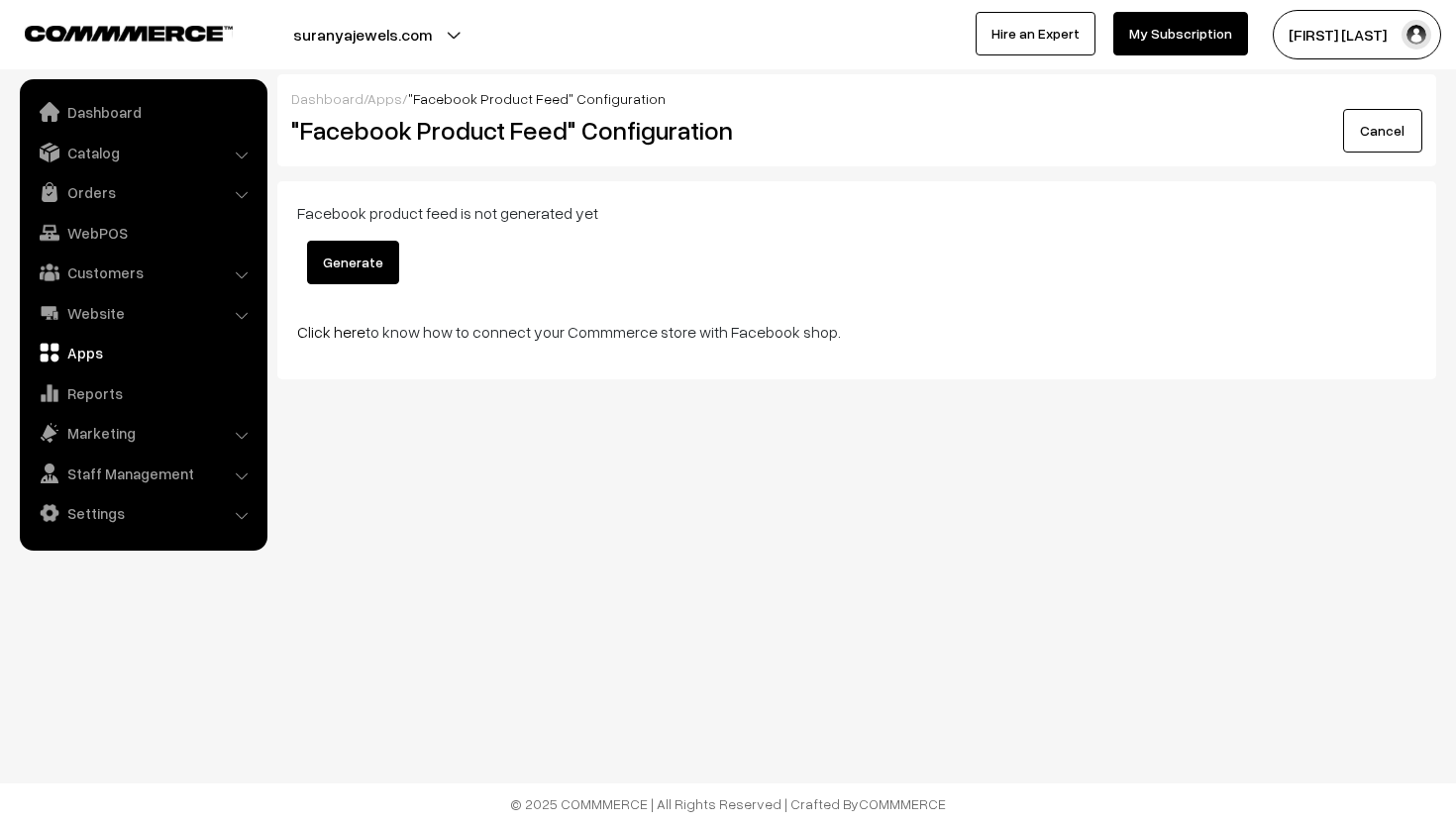scroll, scrollTop: 0, scrollLeft: 0, axis: both 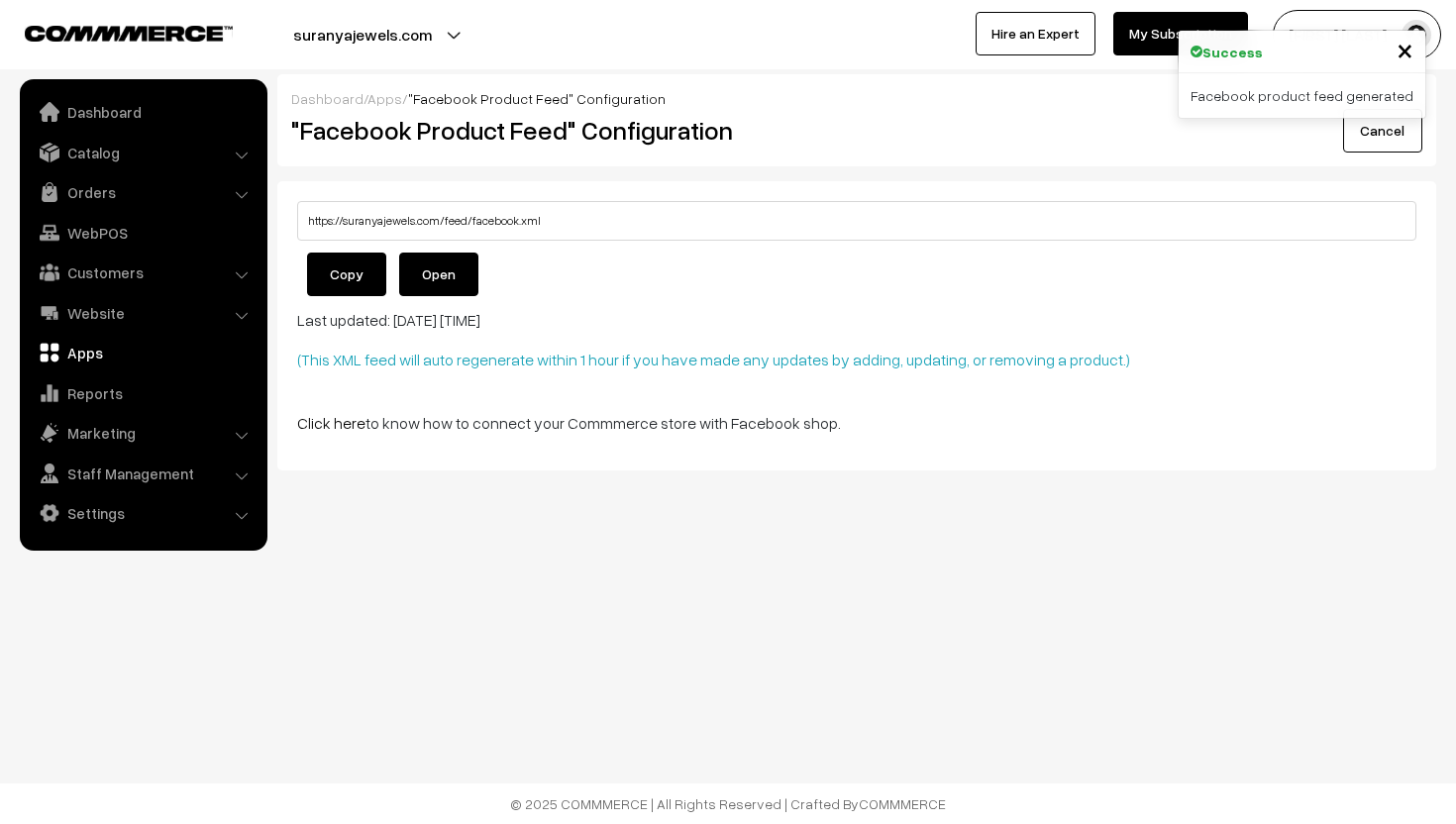 click on "Open" at bounding box center [439, 274] 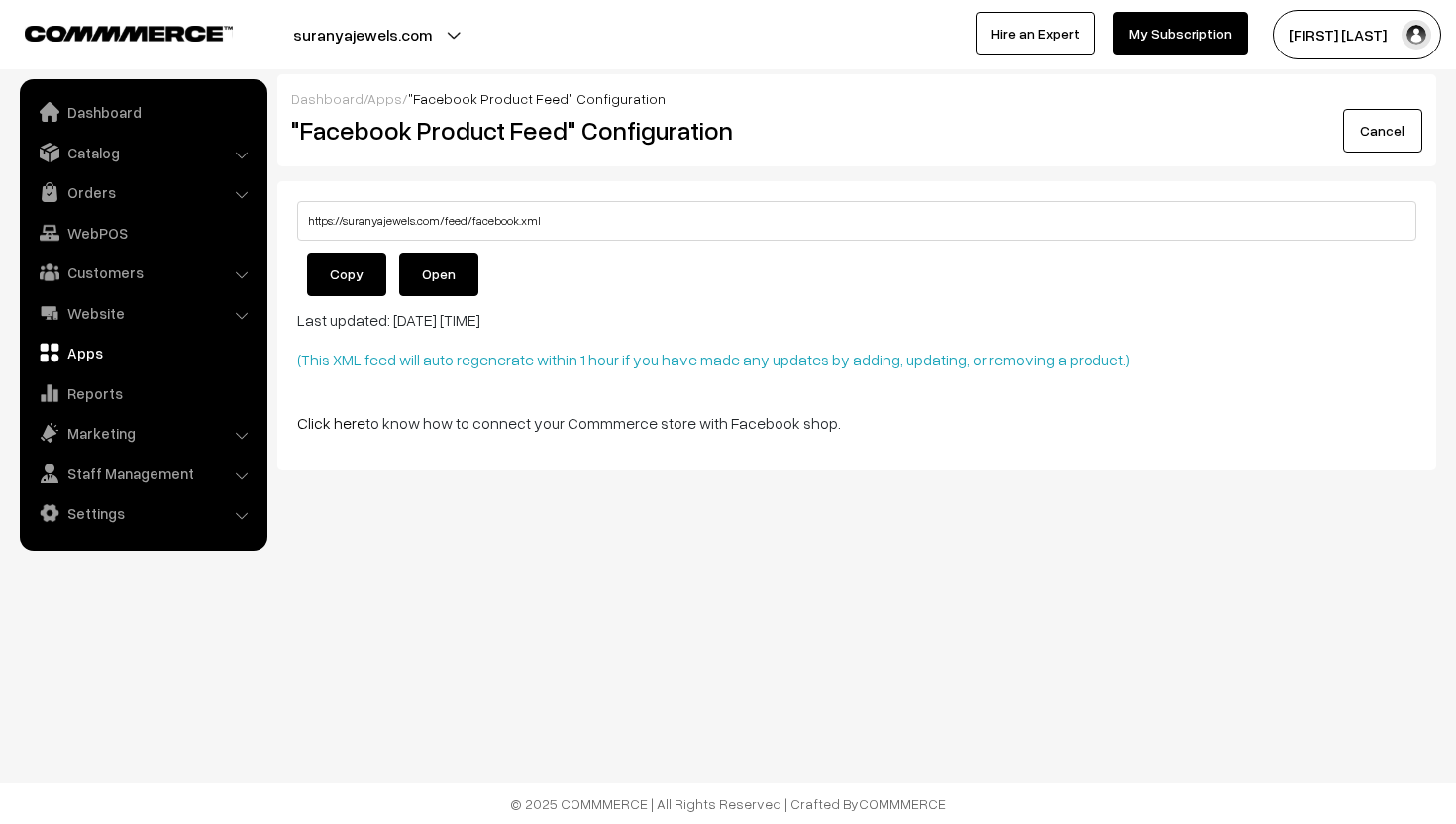 click on "Copy" at bounding box center [347, 274] 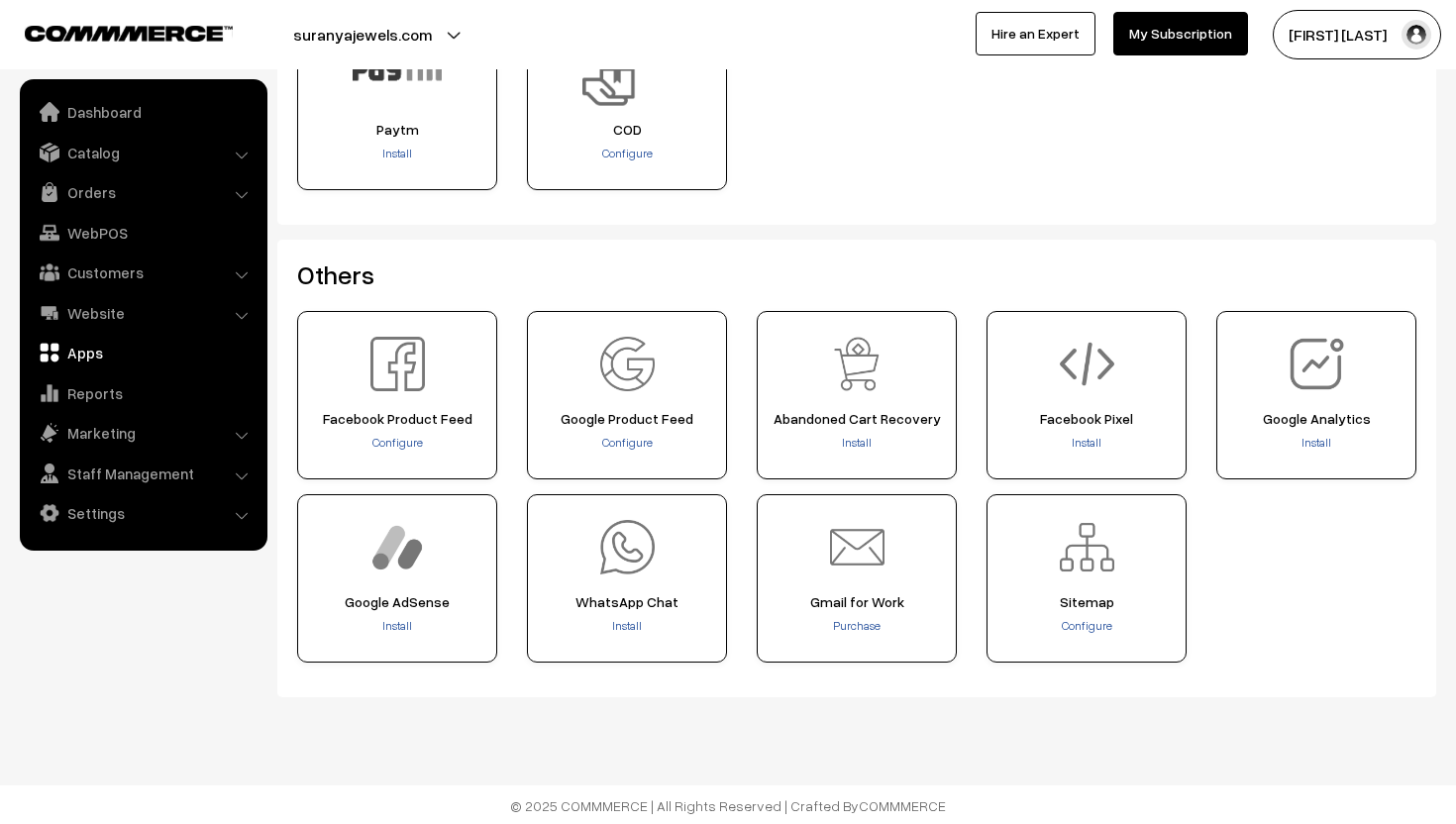 scroll, scrollTop: 730, scrollLeft: 0, axis: vertical 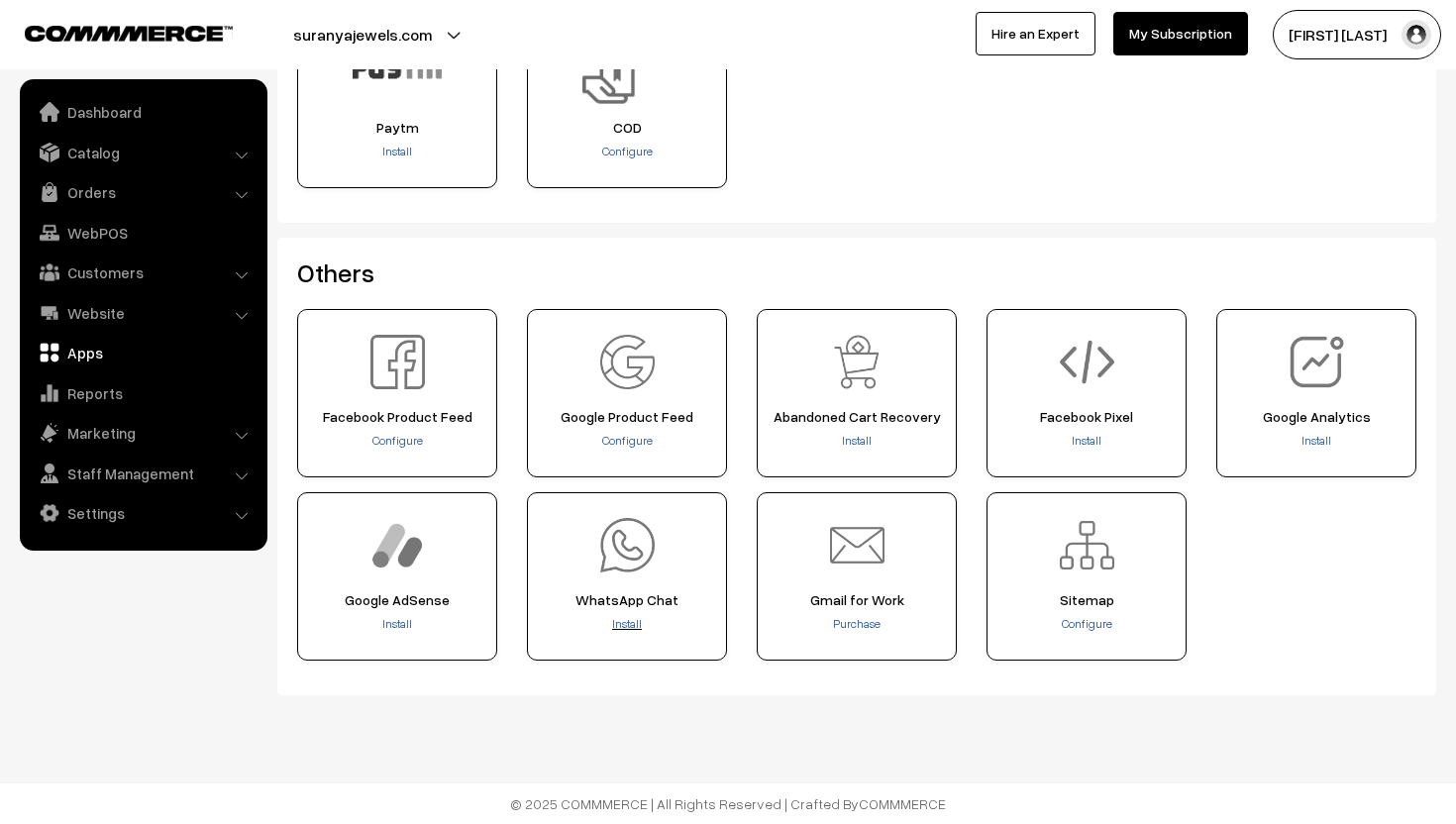 click on "Install" at bounding box center (627, 623) 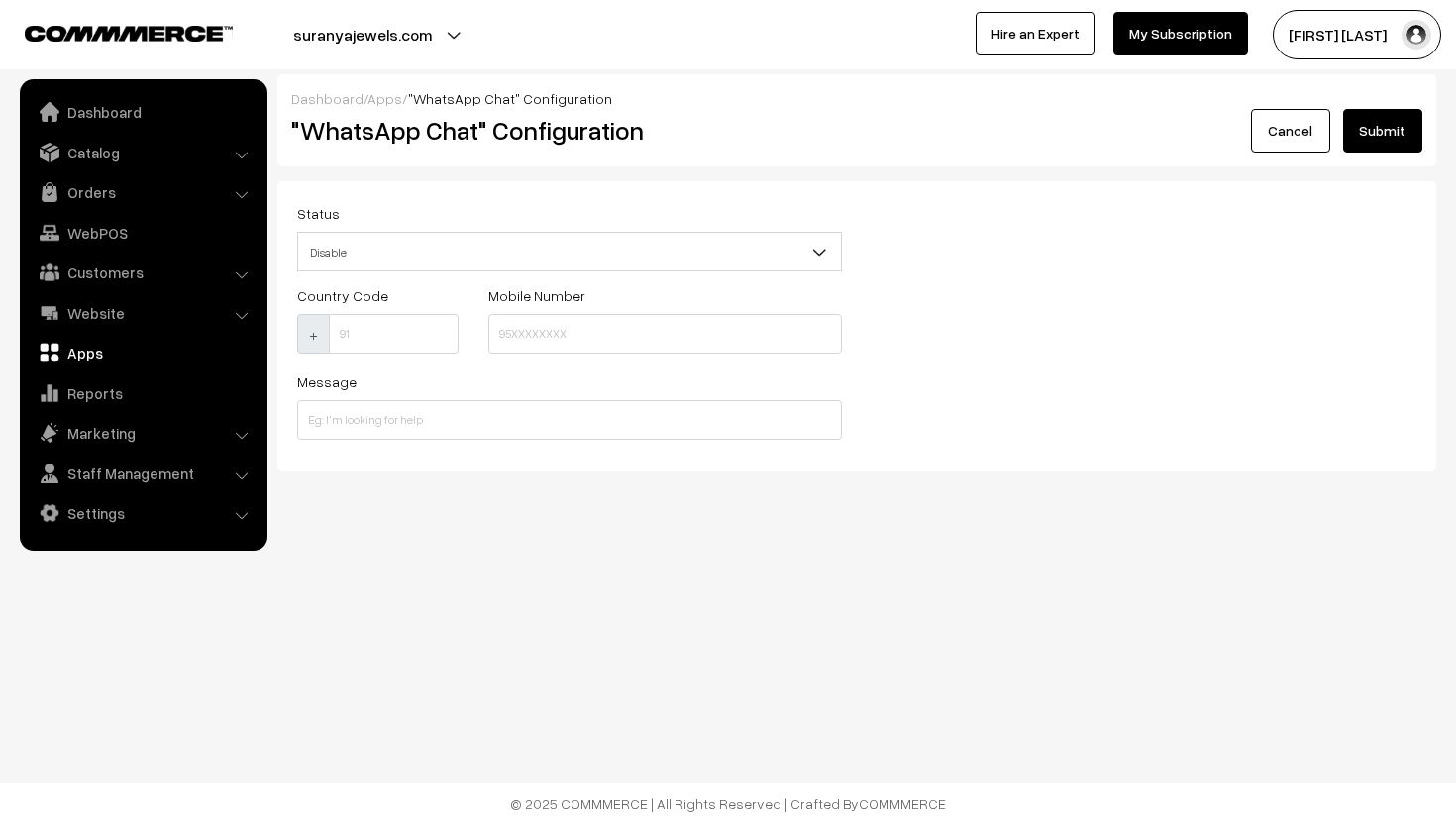 scroll, scrollTop: 0, scrollLeft: 0, axis: both 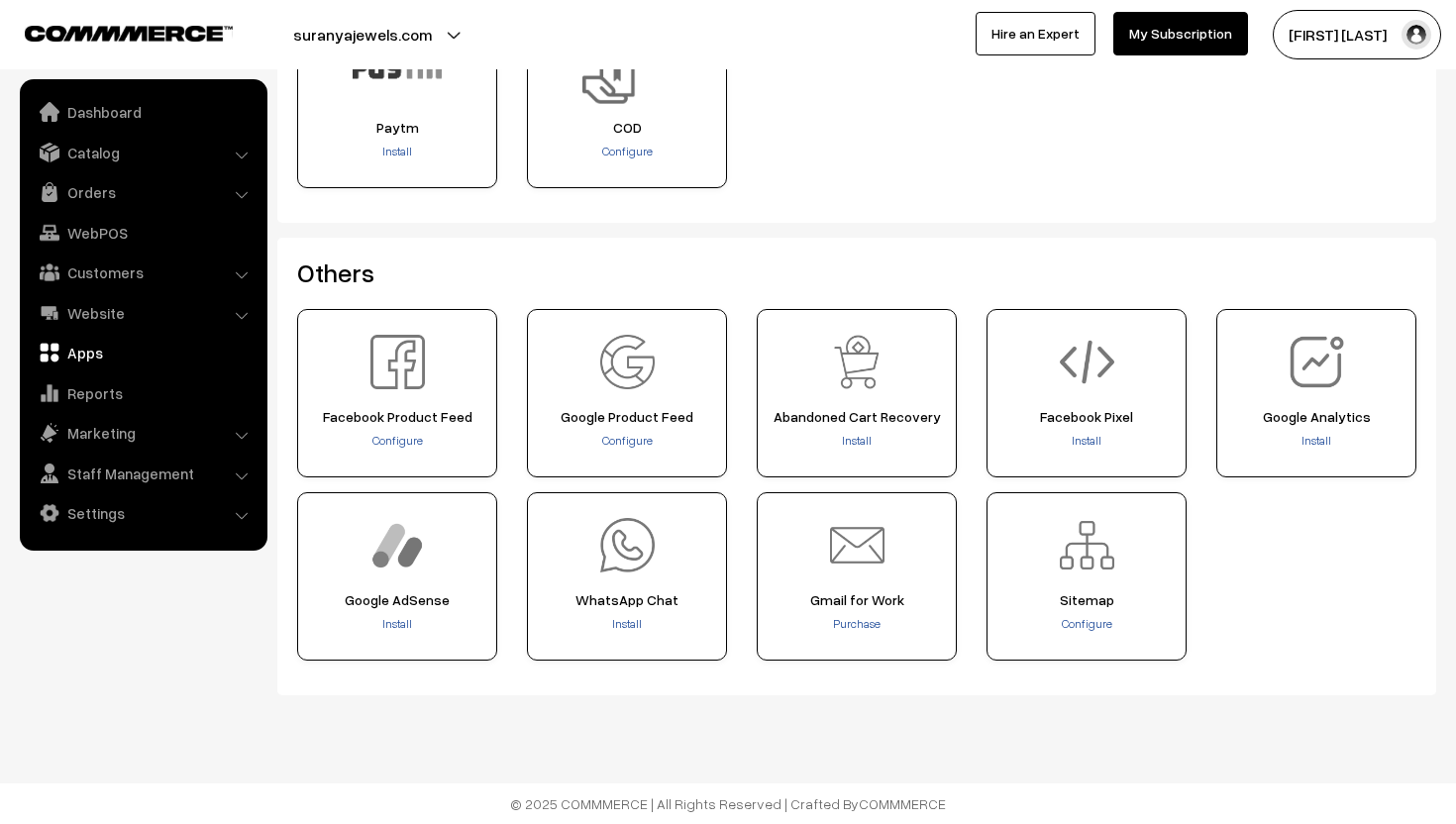 click on "Configure" at bounding box center (627, 442) 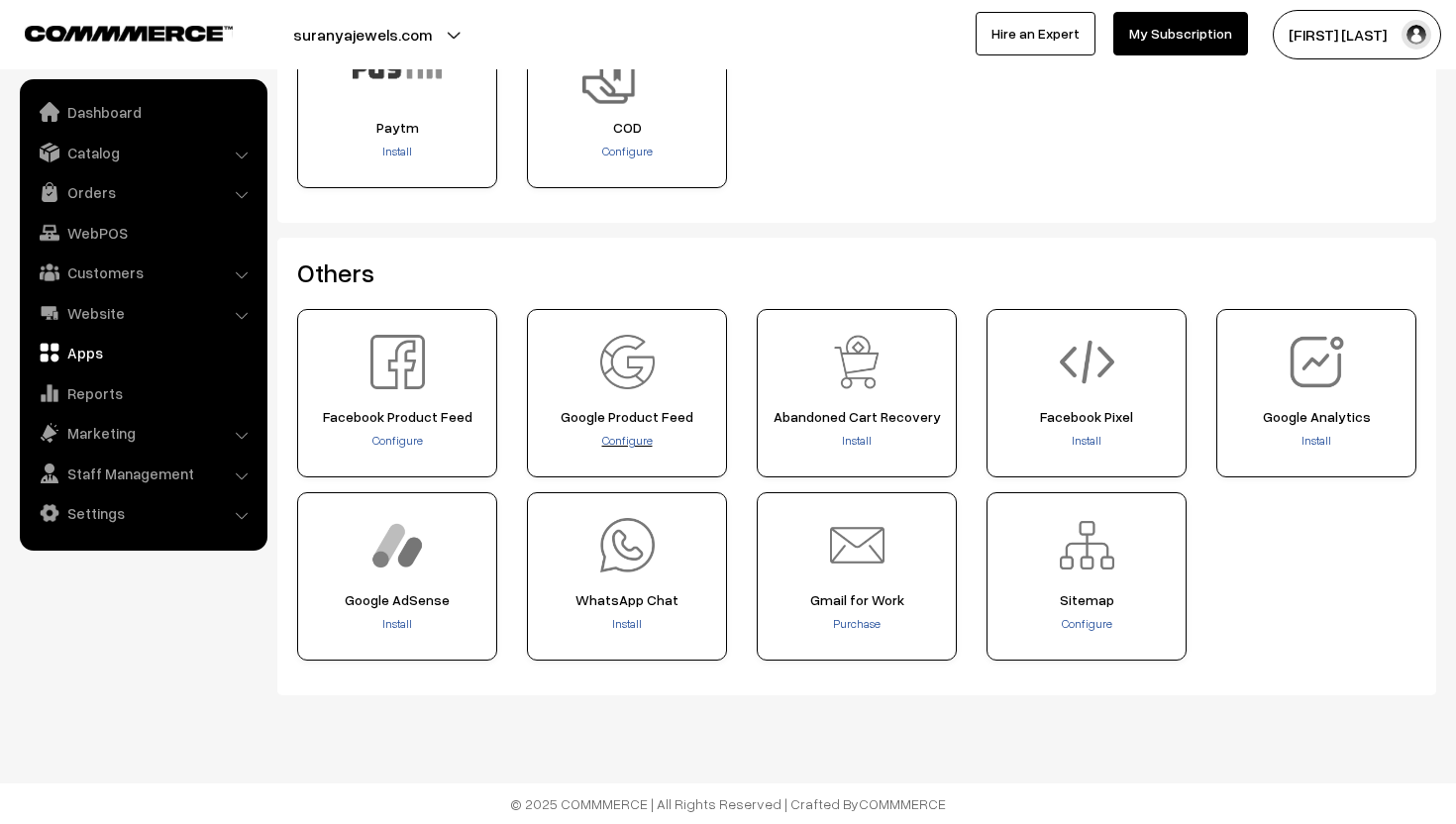 click on "Configure" at bounding box center (627, 440) 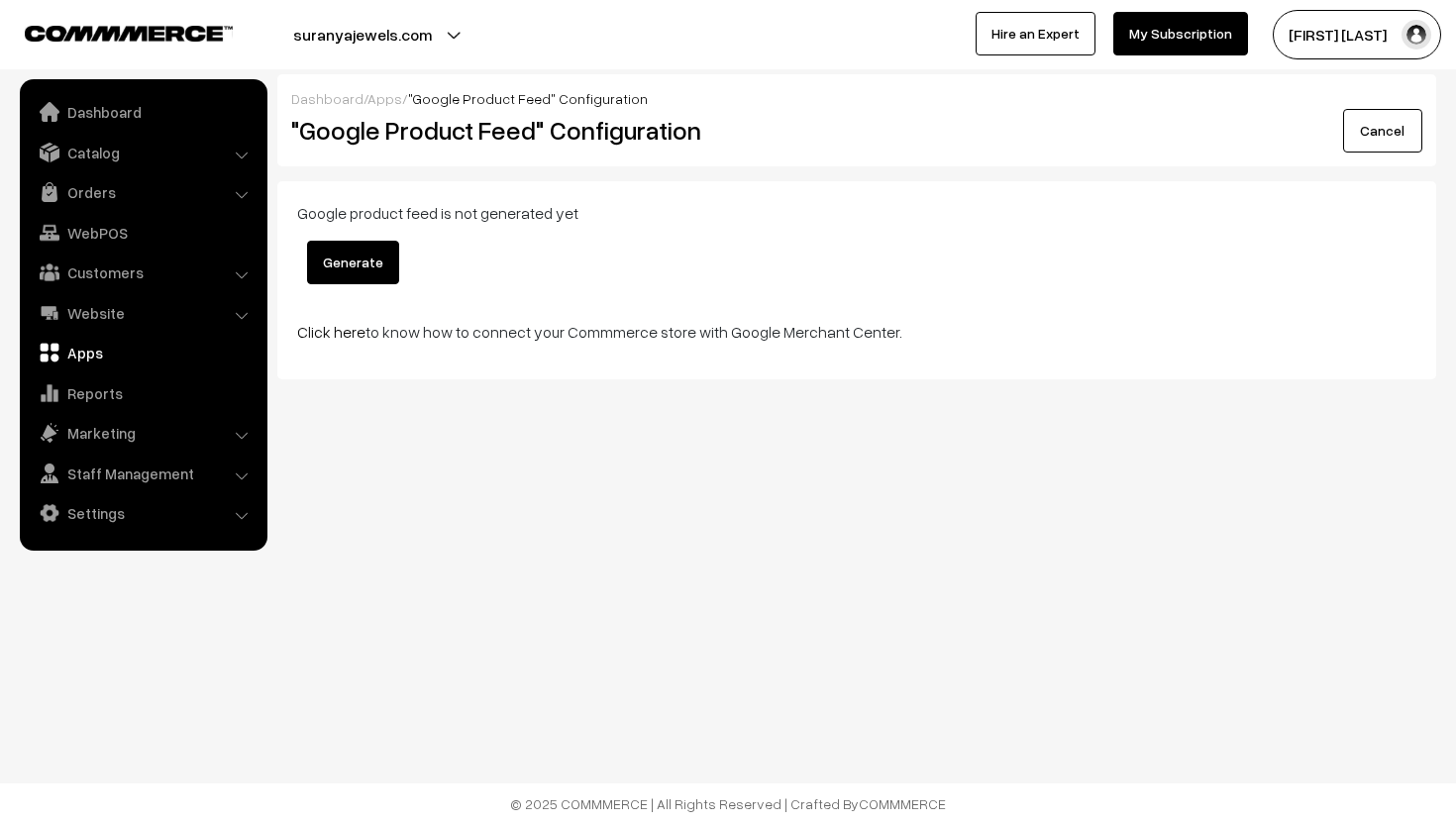 scroll, scrollTop: 0, scrollLeft: 0, axis: both 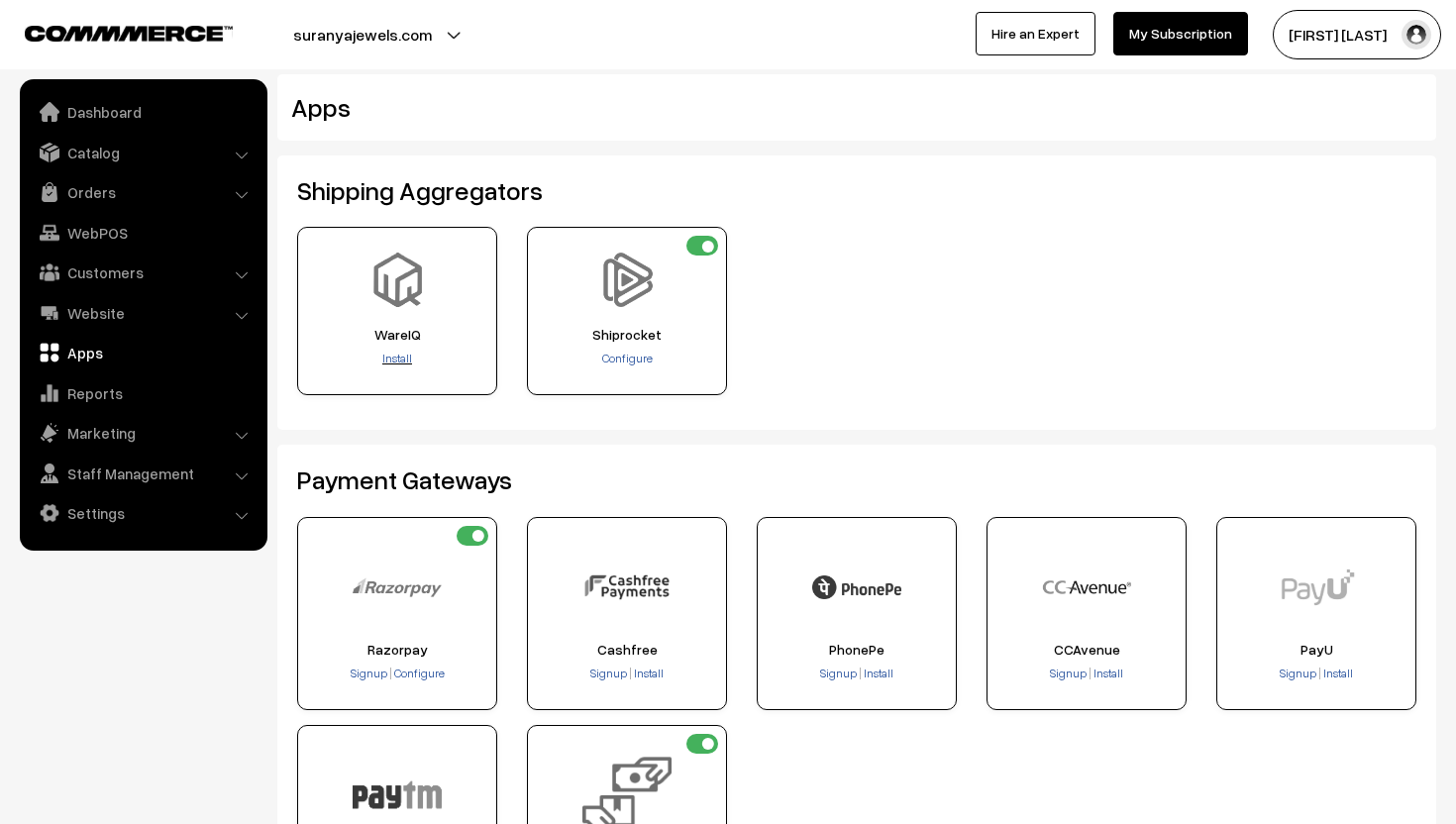click on "Install" at bounding box center [397, 358] 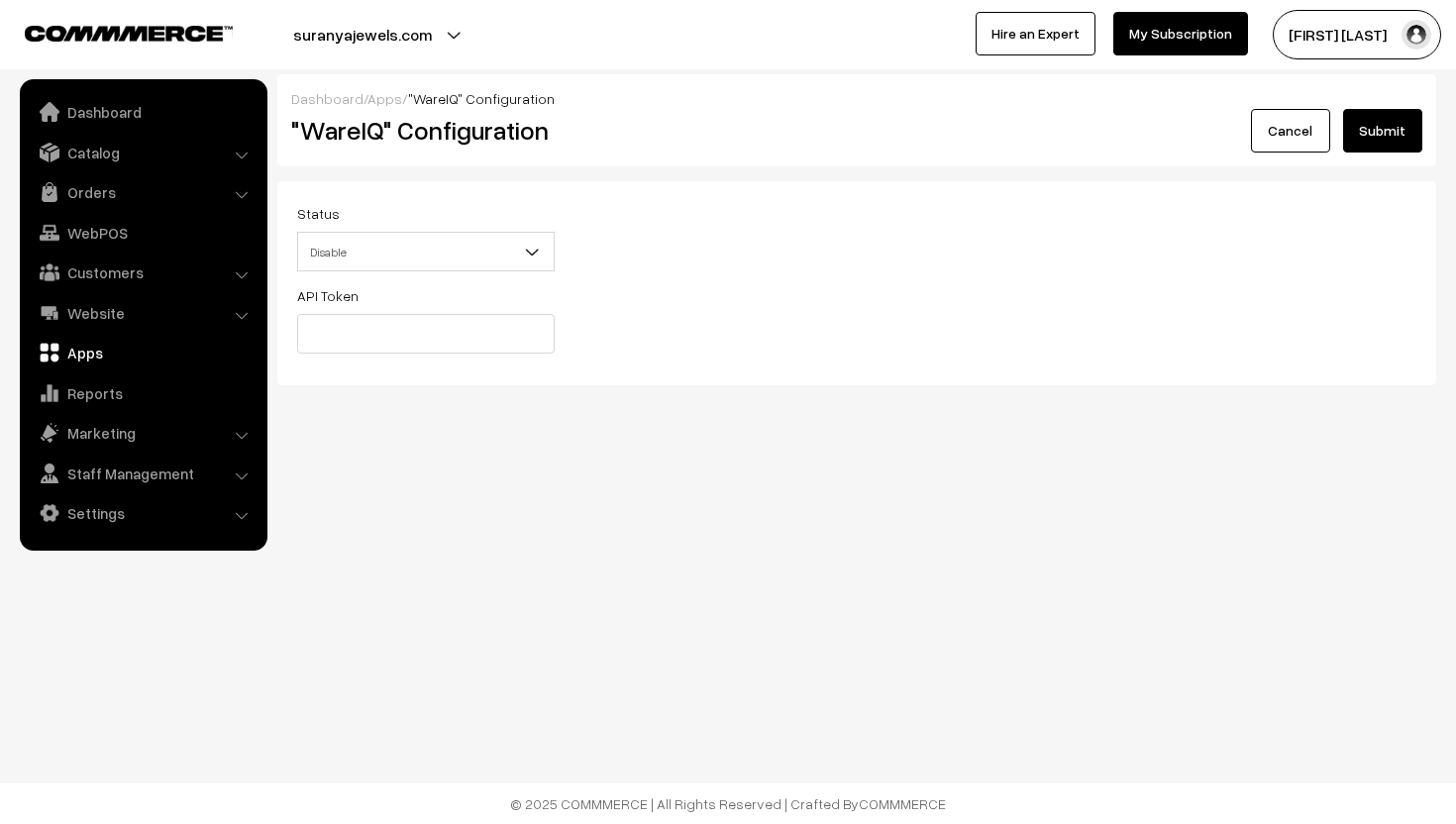 scroll, scrollTop: 0, scrollLeft: 0, axis: both 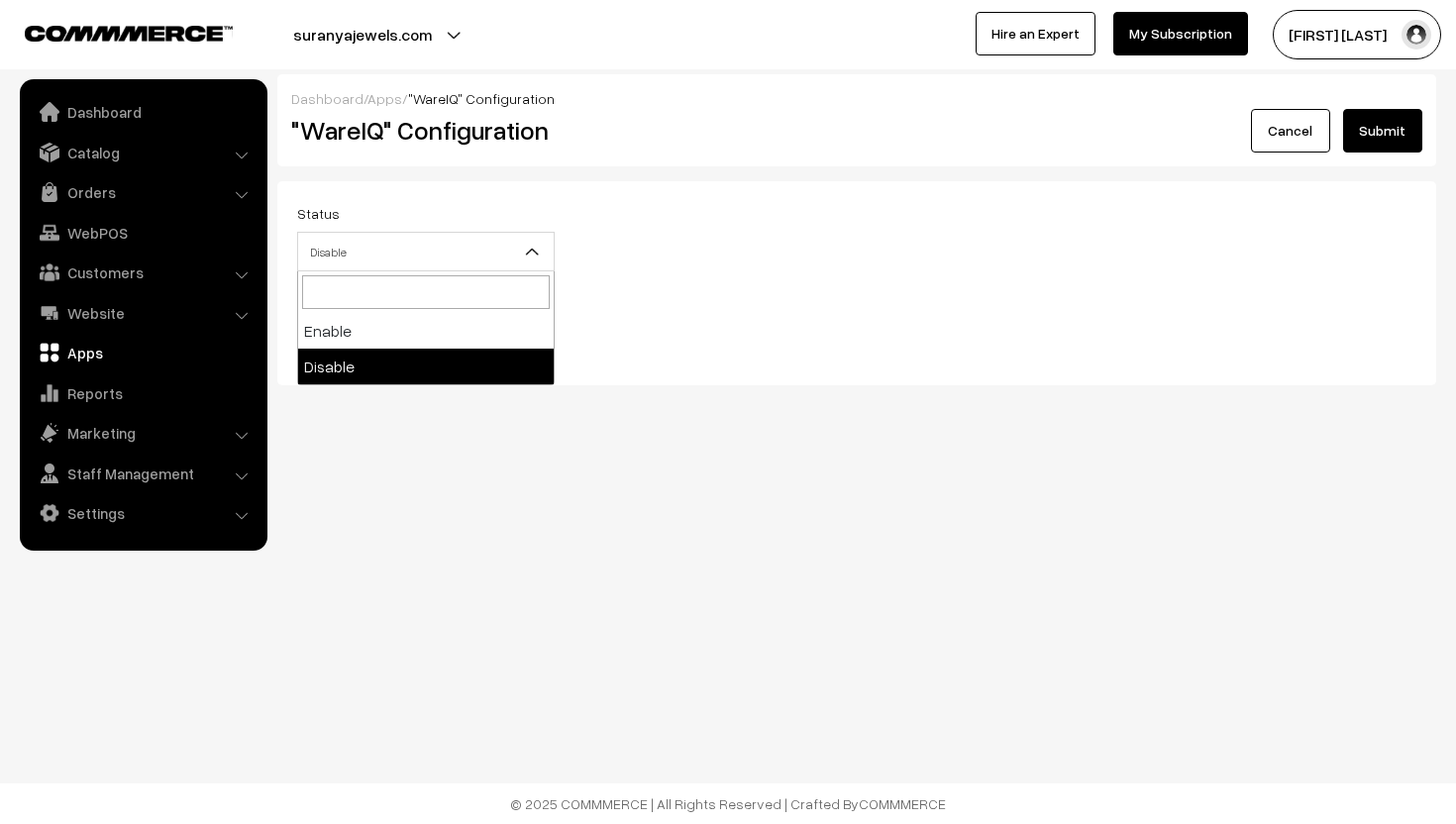 click on "Disable" at bounding box center (426, 252) 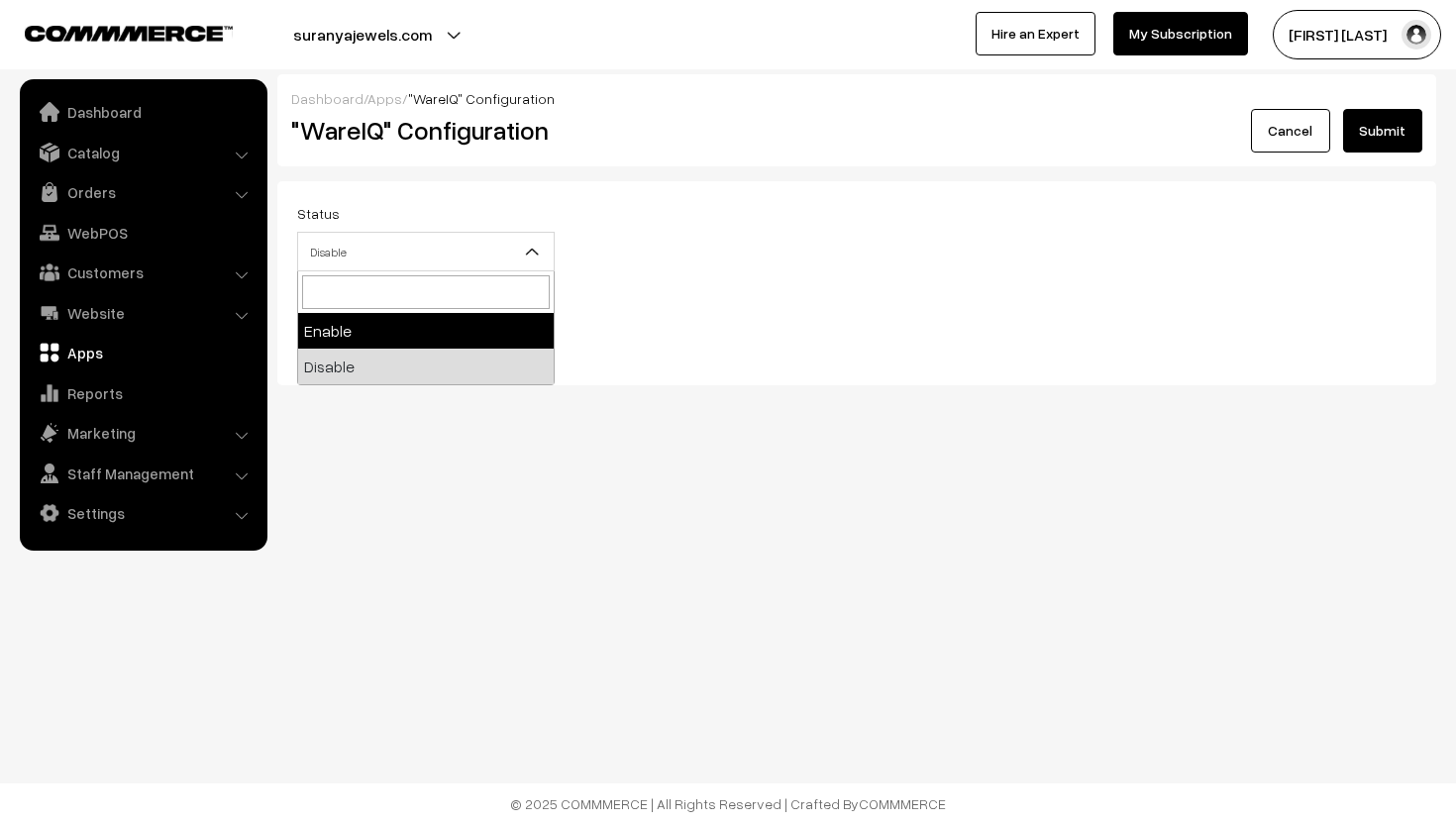 select on "1" 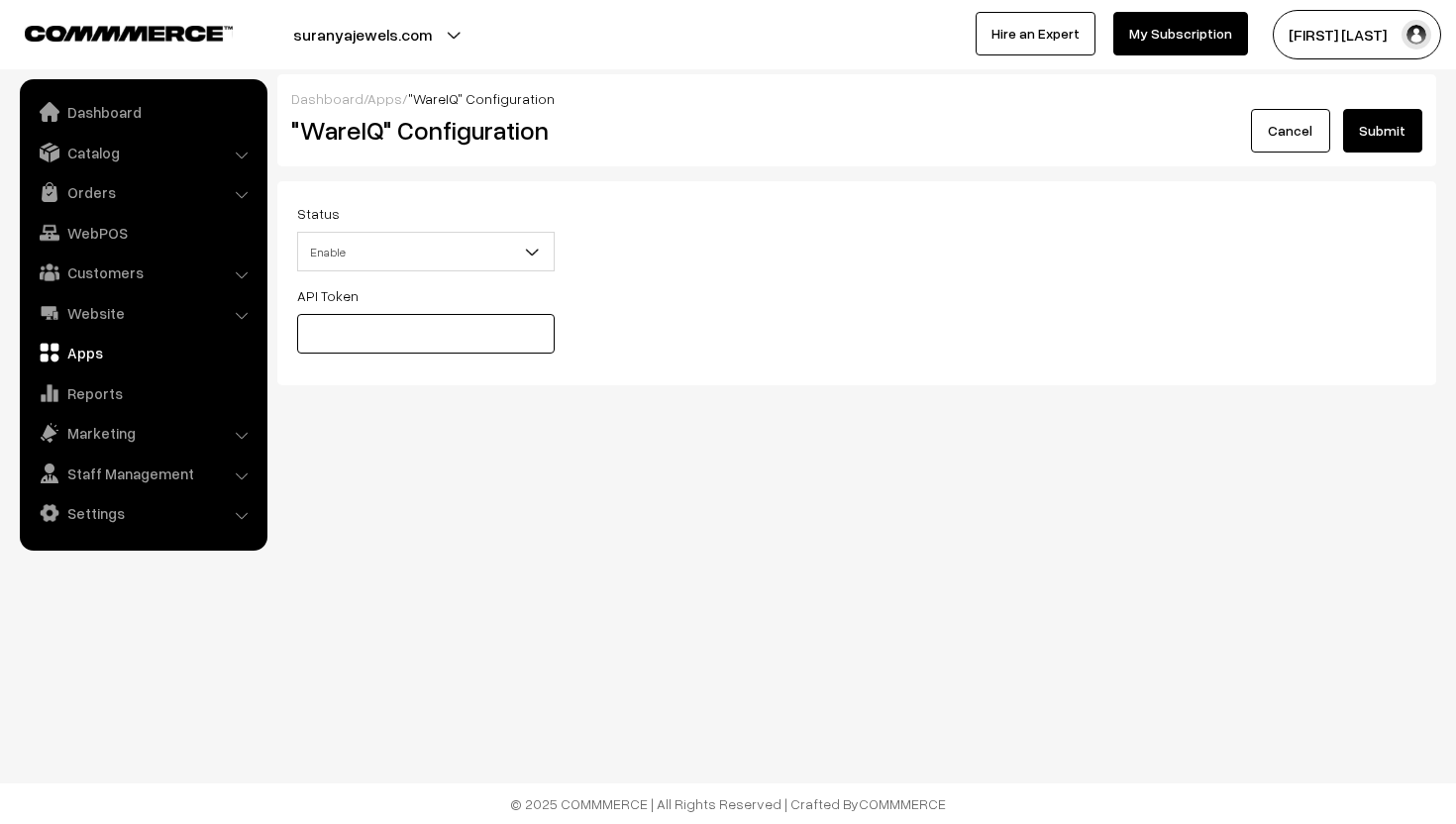 click at bounding box center [426, 334] 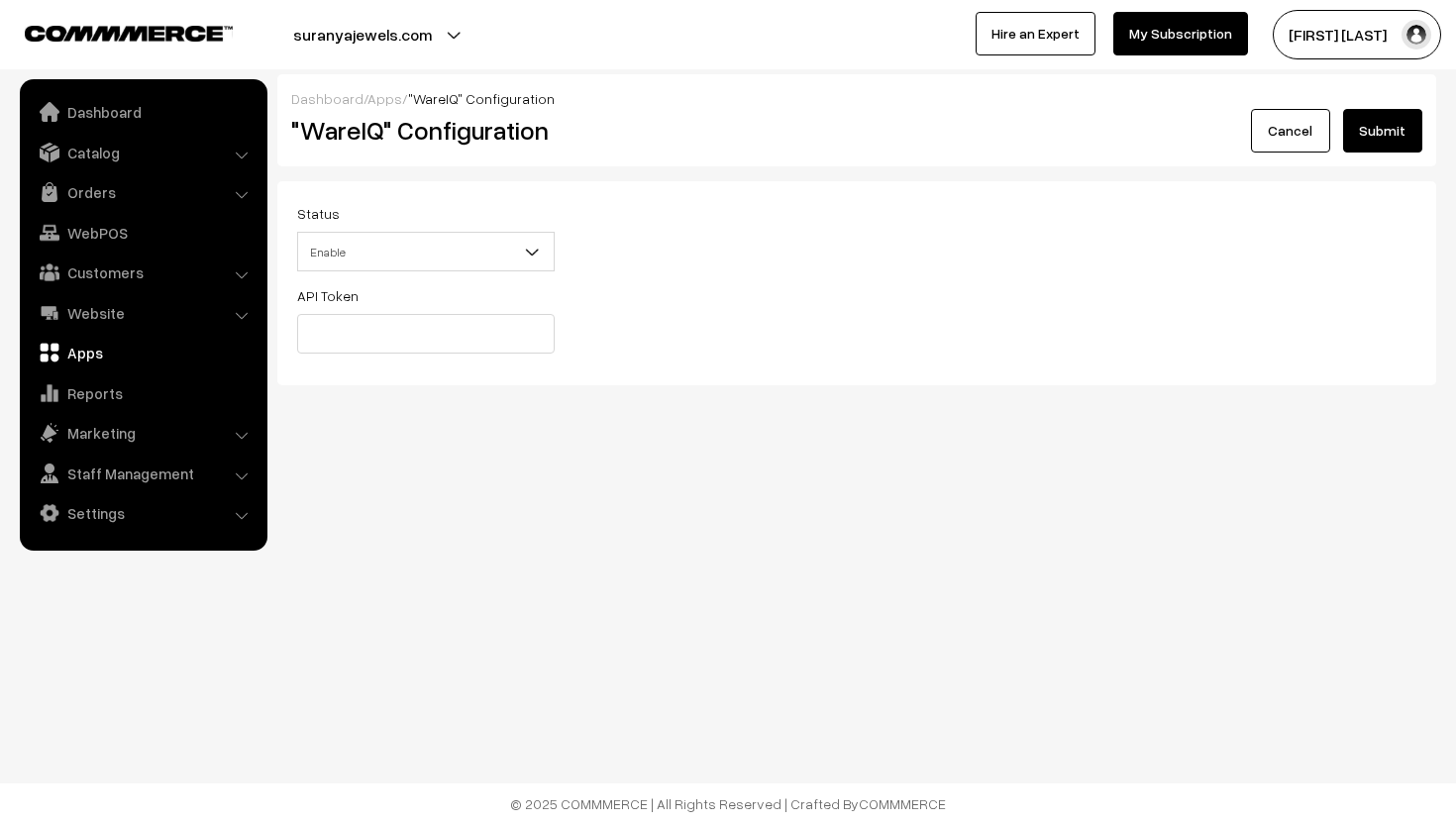 click on "Submit" at bounding box center (1383, 131) 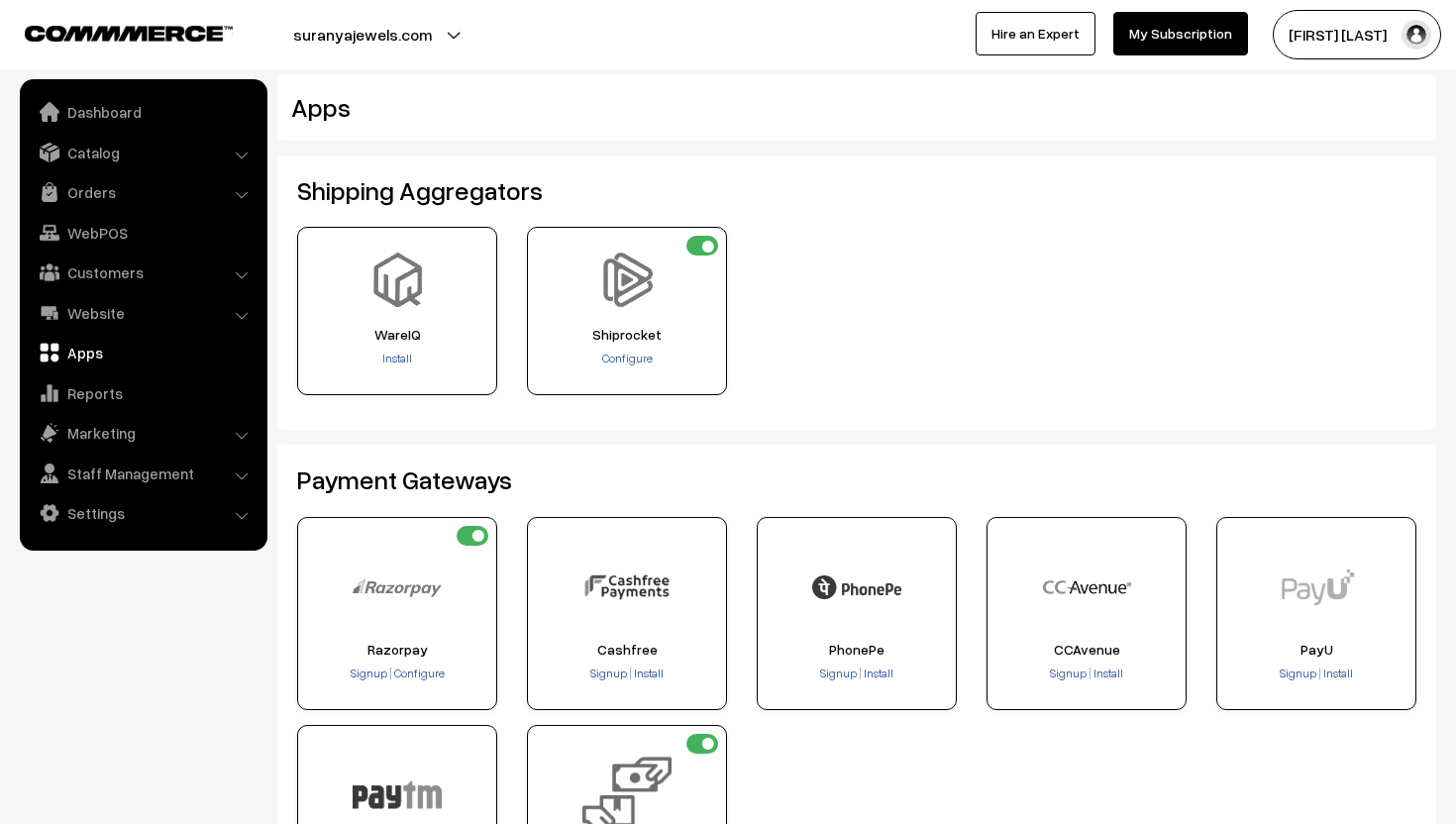 scroll, scrollTop: 0, scrollLeft: 0, axis: both 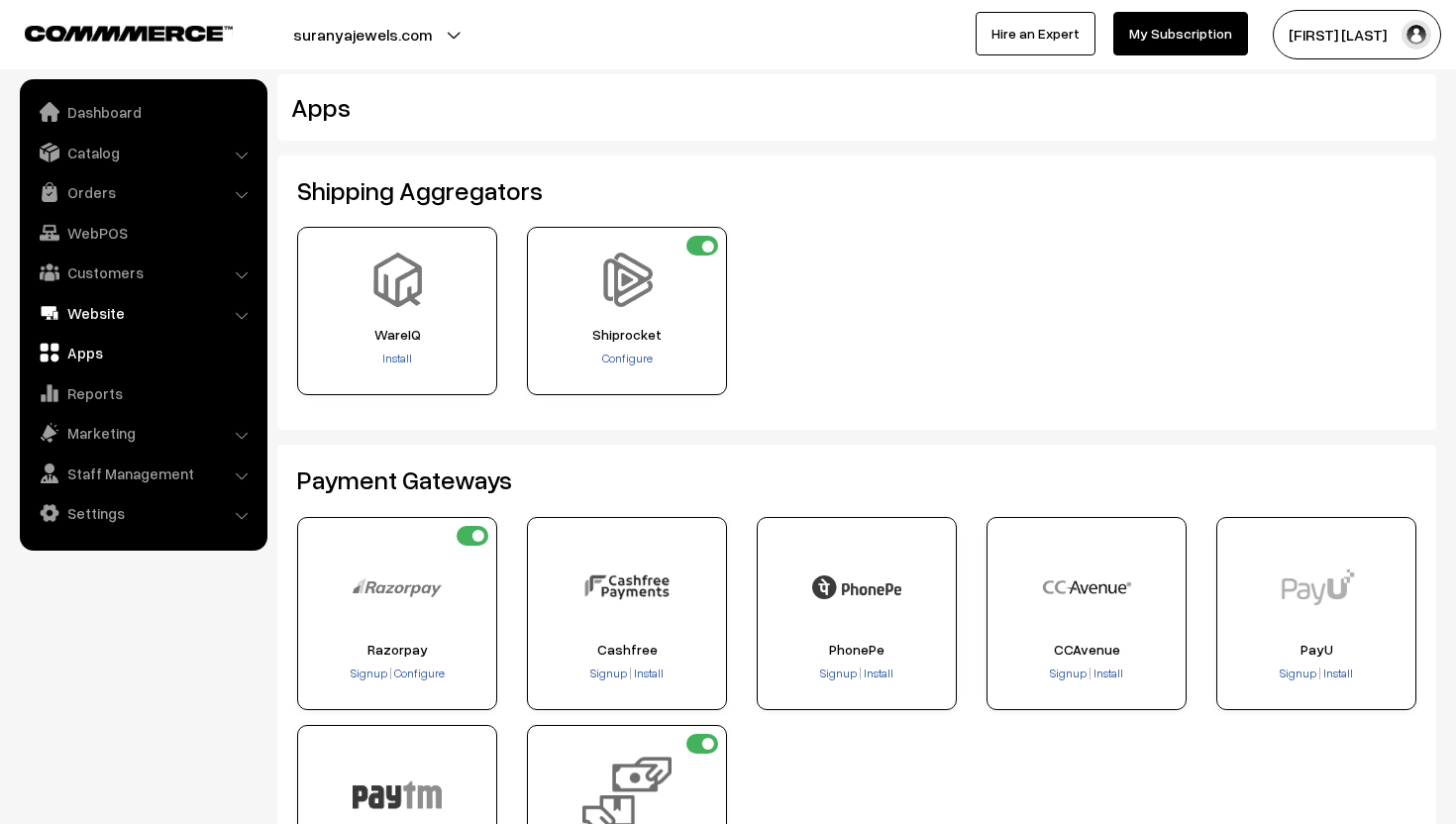 click on "Website" at bounding box center [143, 313] 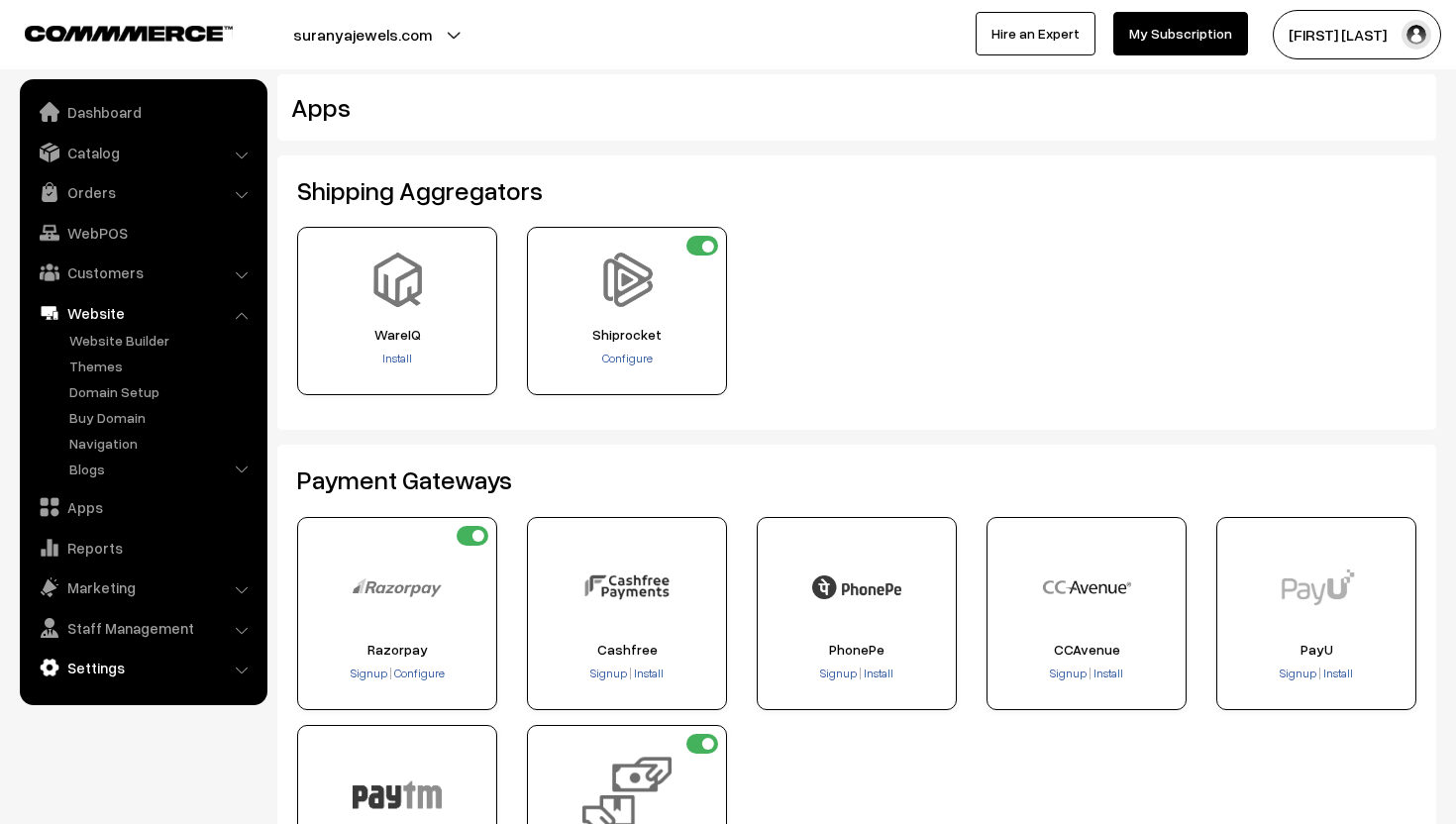 click on "Settings" at bounding box center [143, 668] 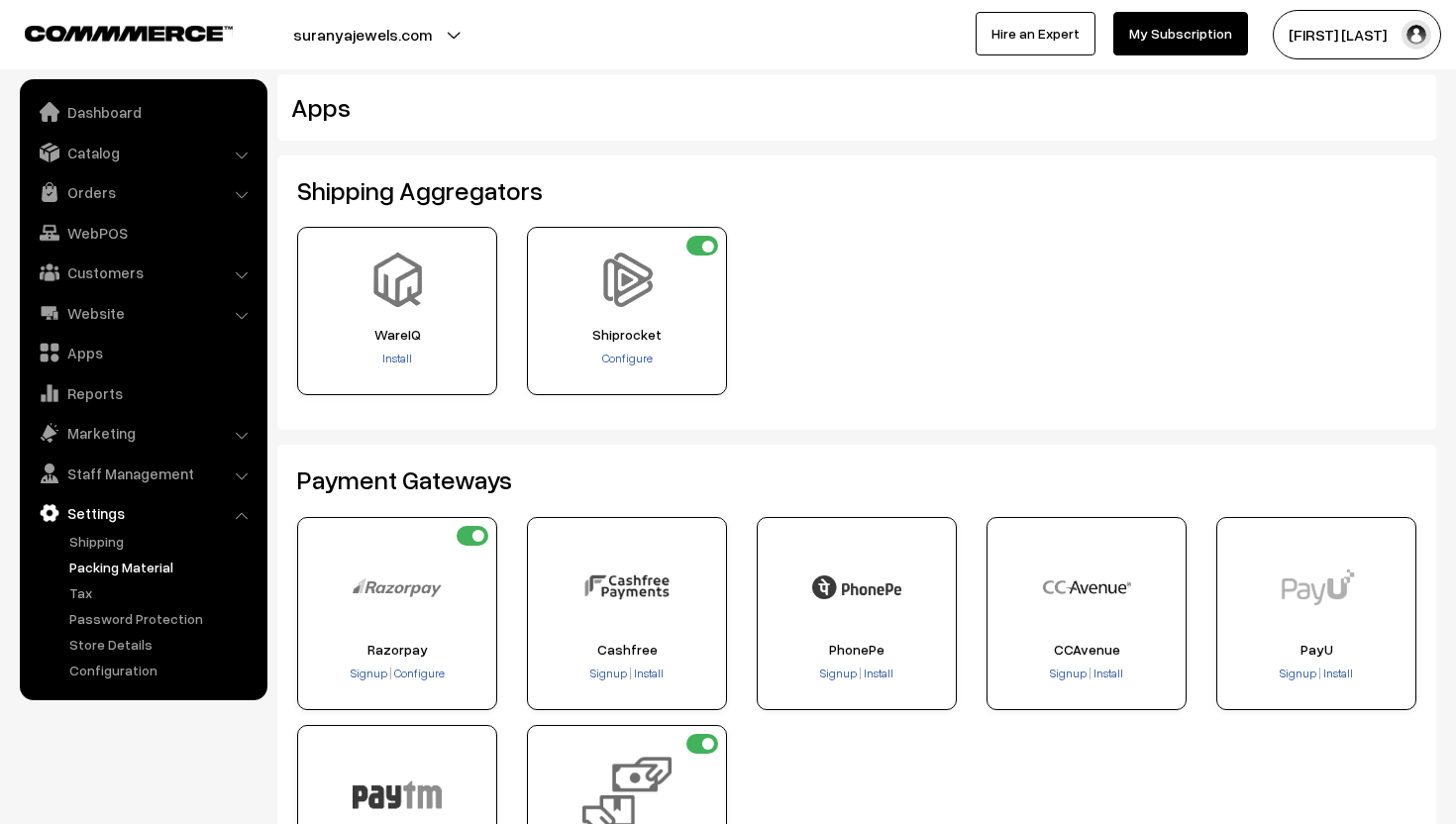 click on "Packing Material" at bounding box center [162, 566] 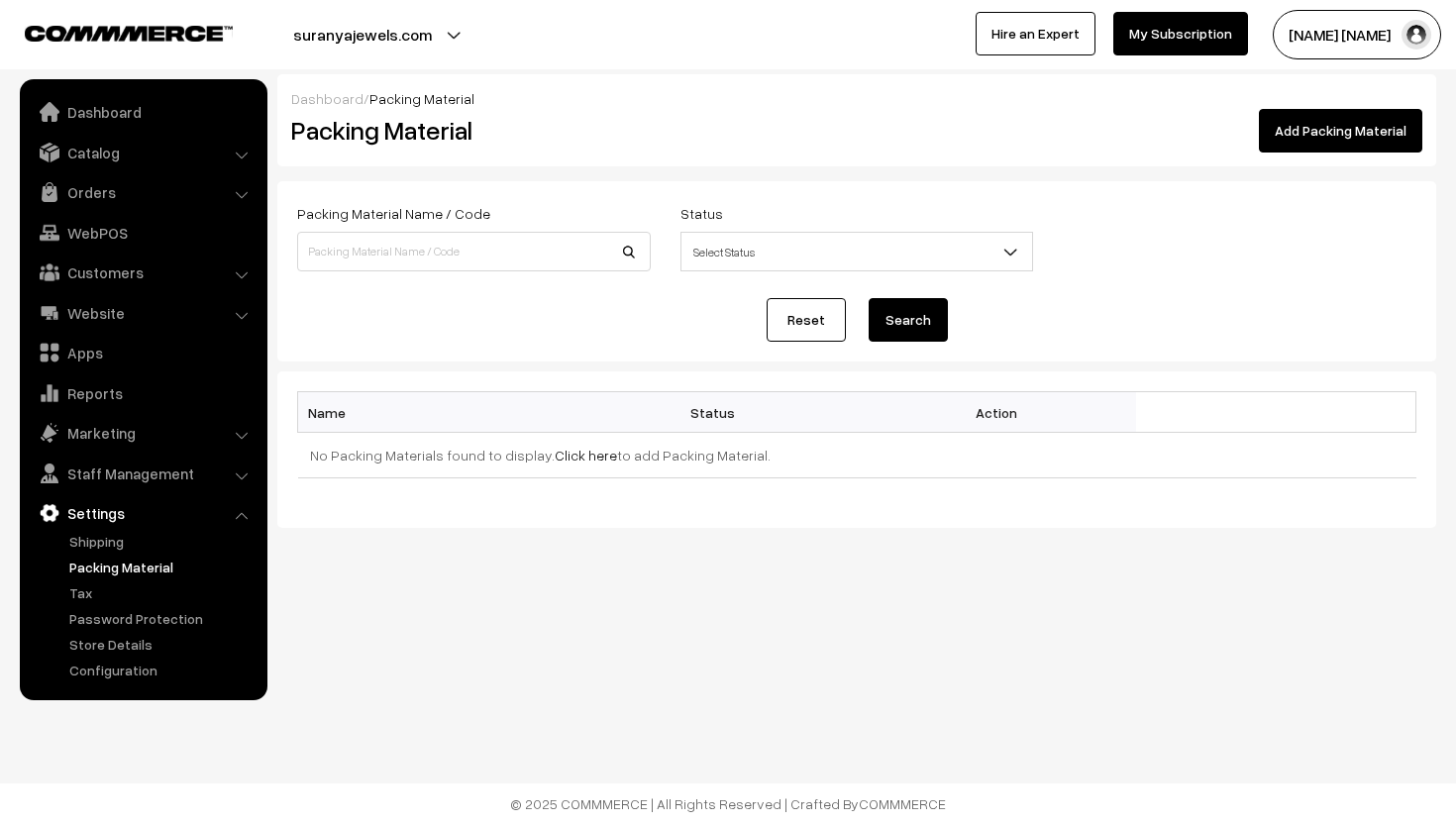 scroll, scrollTop: 0, scrollLeft: 0, axis: both 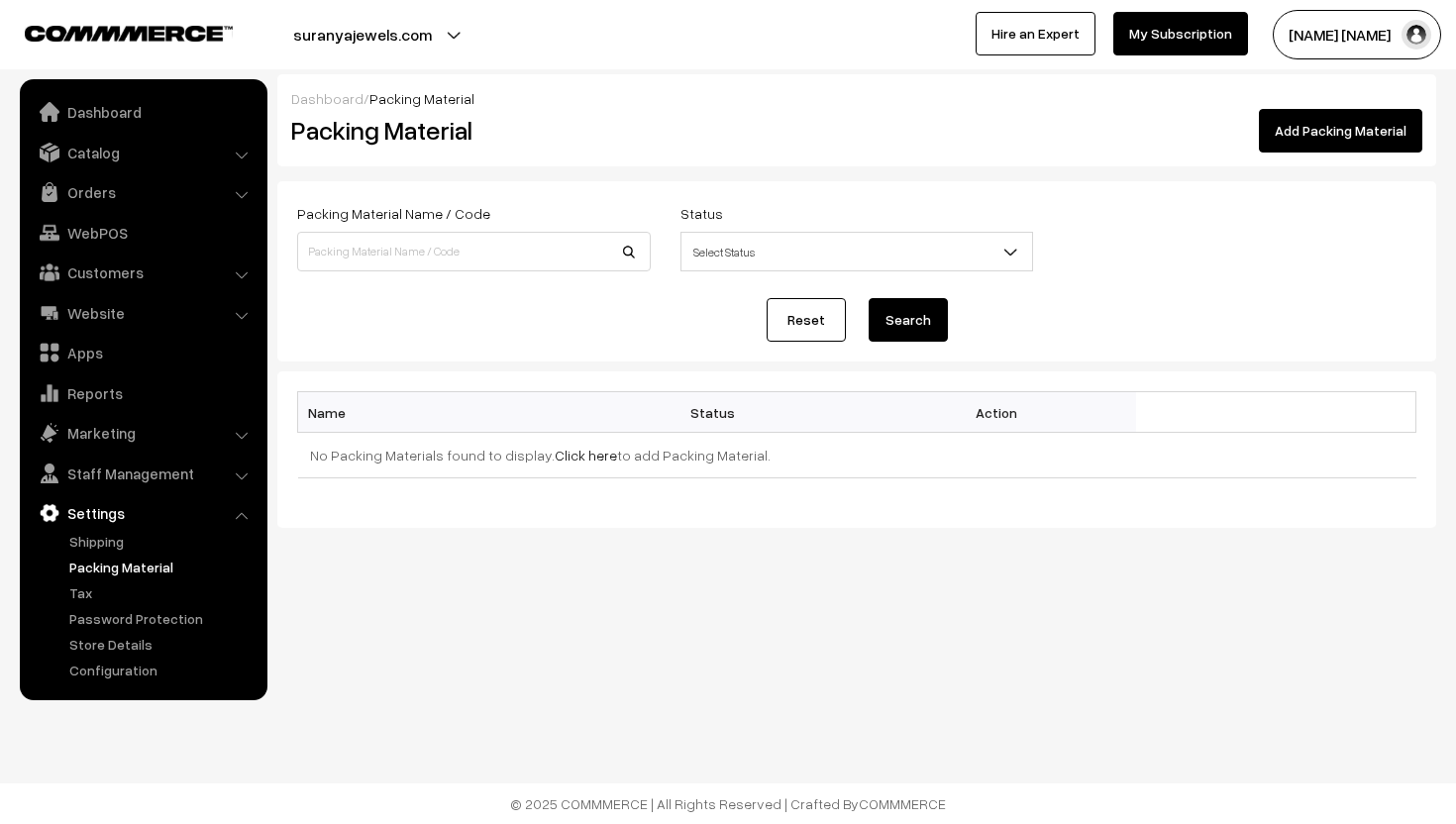 click on "Packing Material" at bounding box center [162, 566] 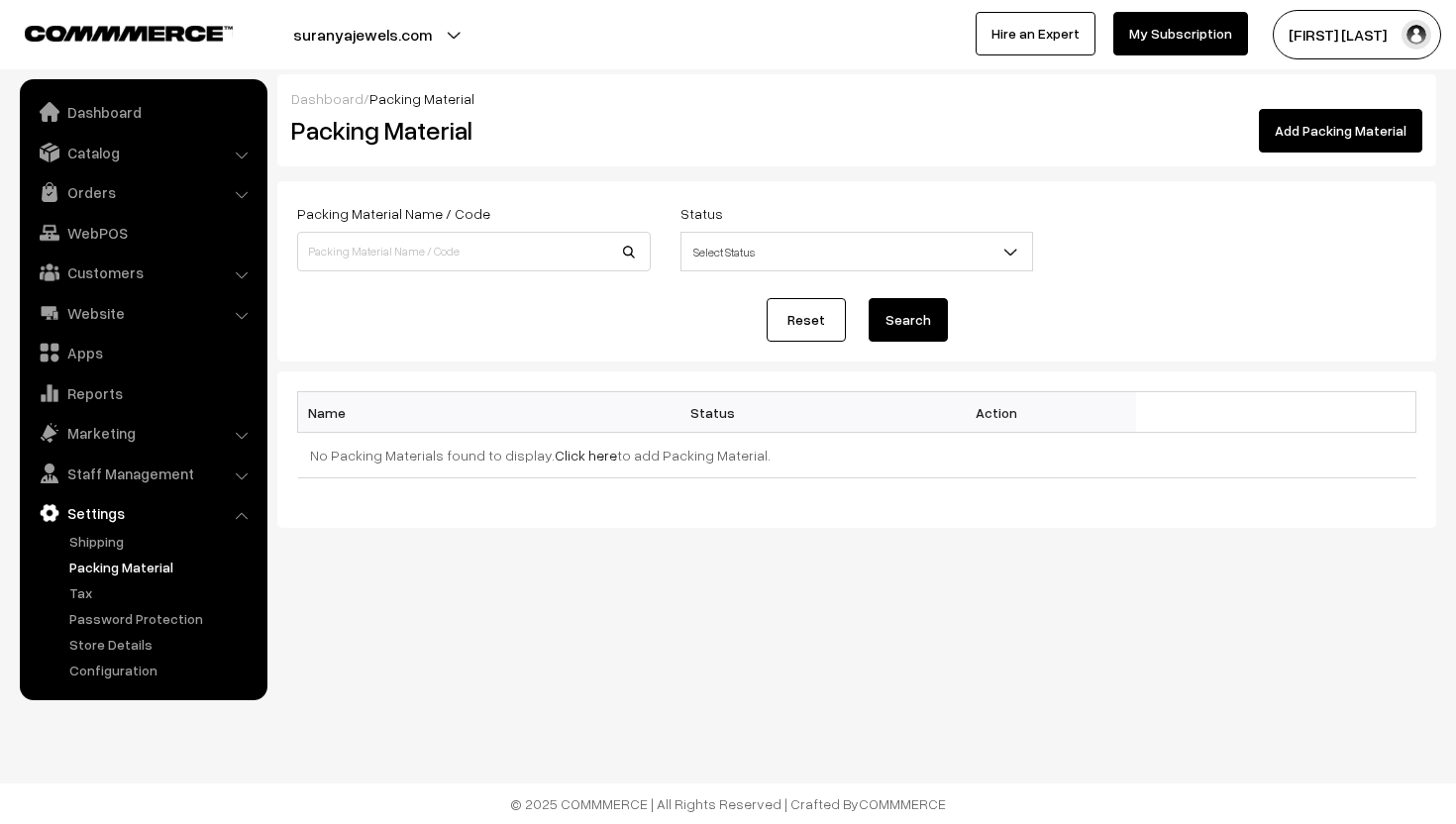 scroll, scrollTop: 0, scrollLeft: 0, axis: both 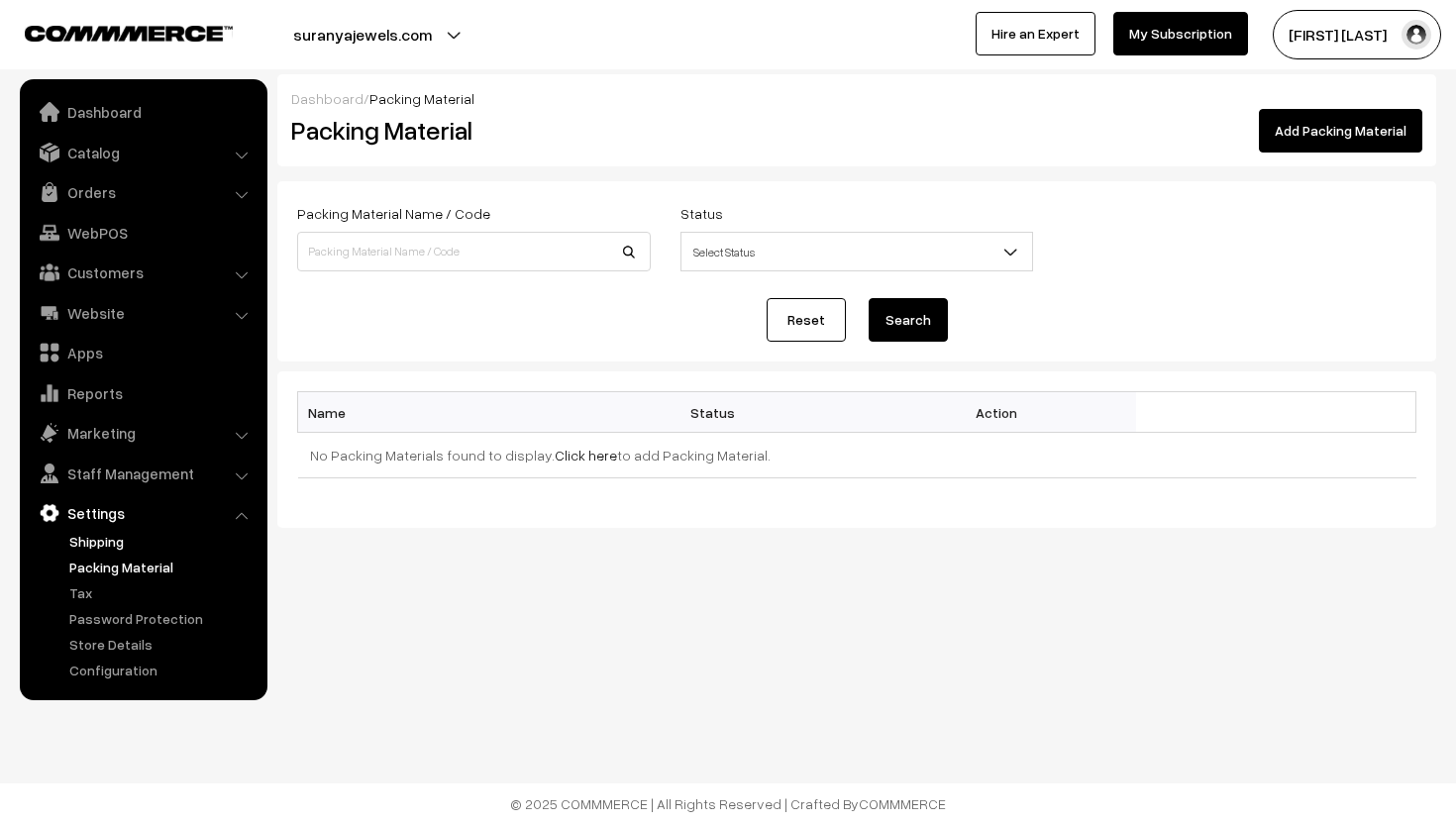 click on "Shipping" at bounding box center [162, 541] 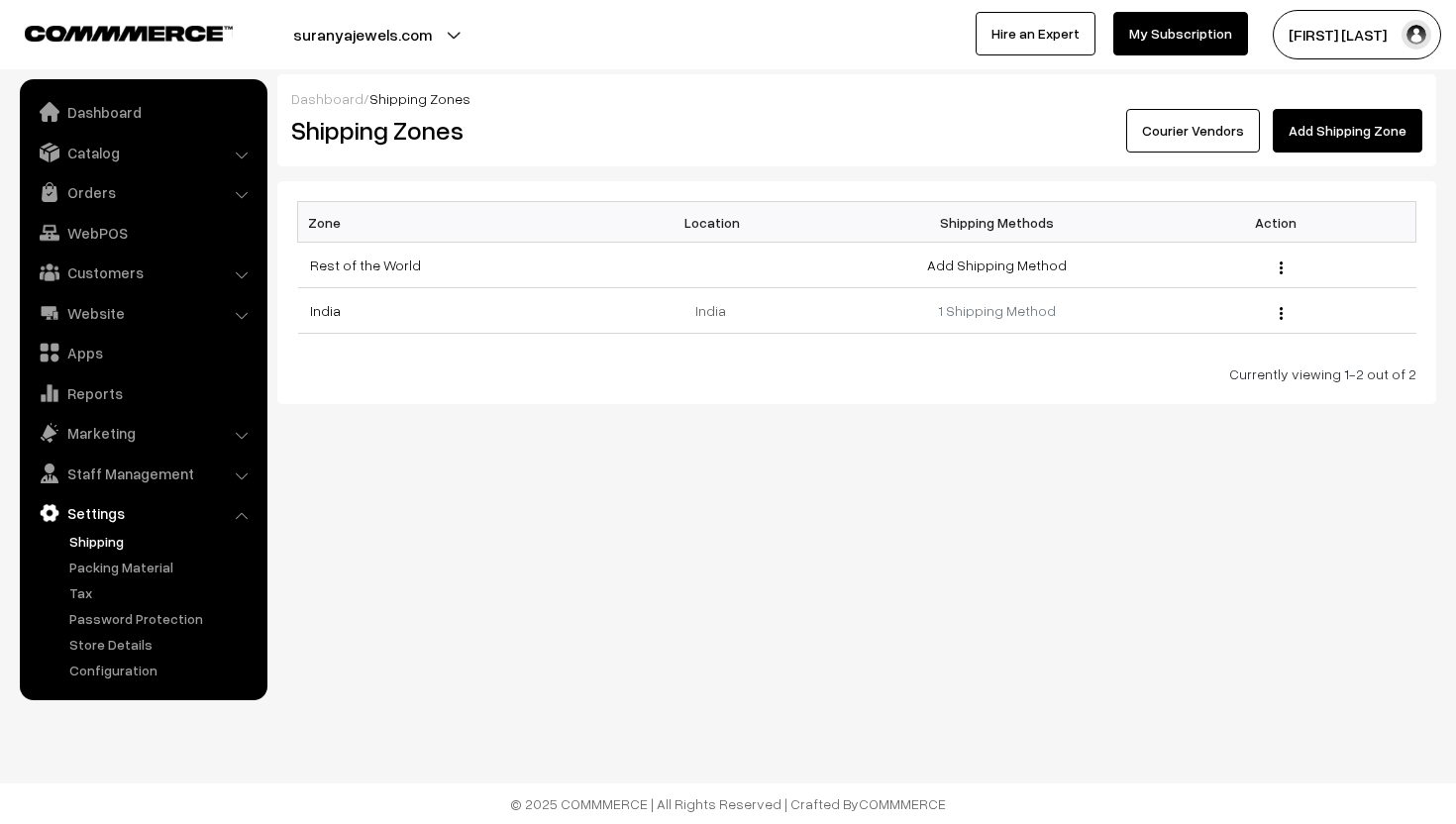 scroll, scrollTop: 0, scrollLeft: 0, axis: both 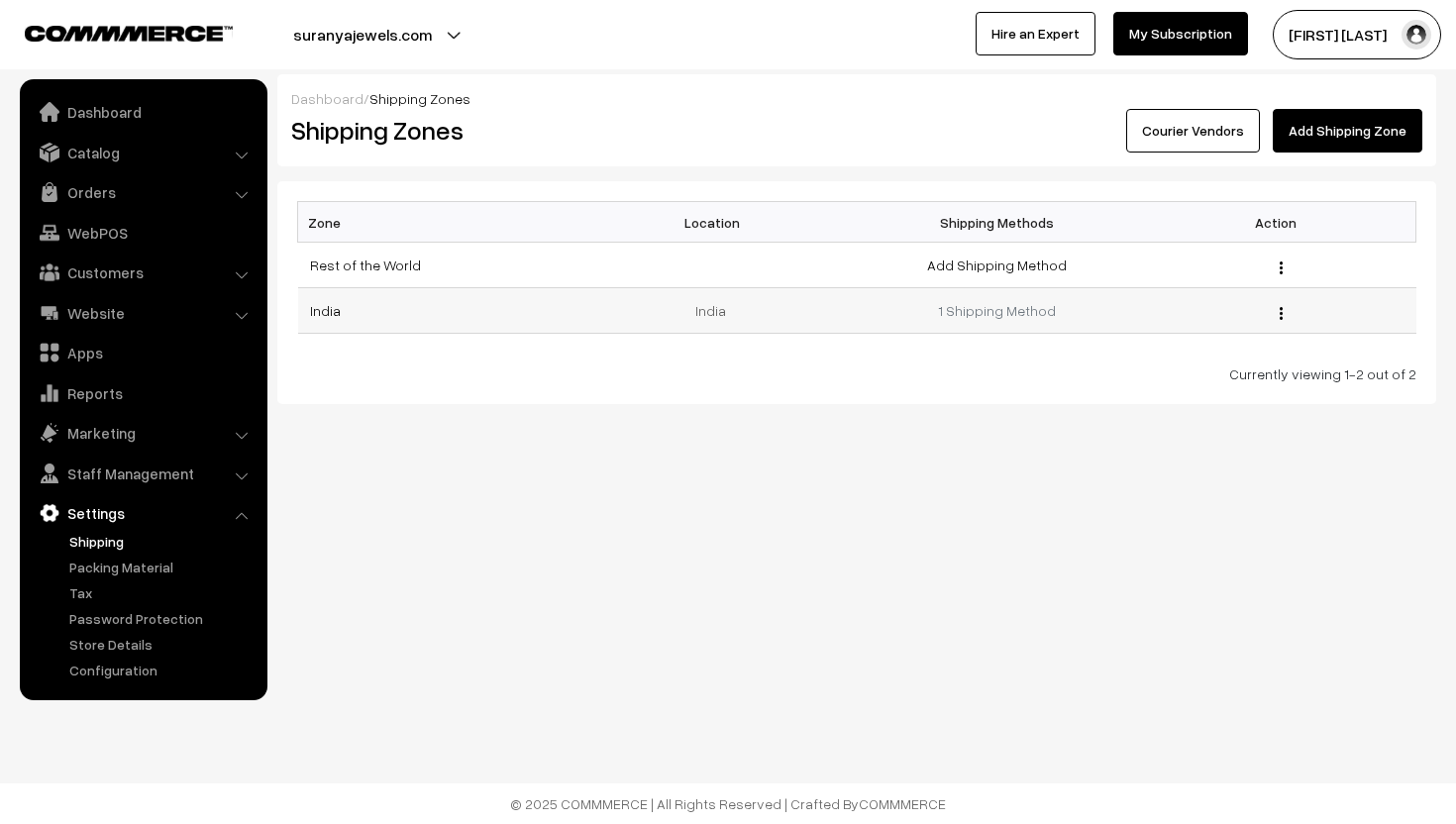 click at bounding box center (1281, 313) 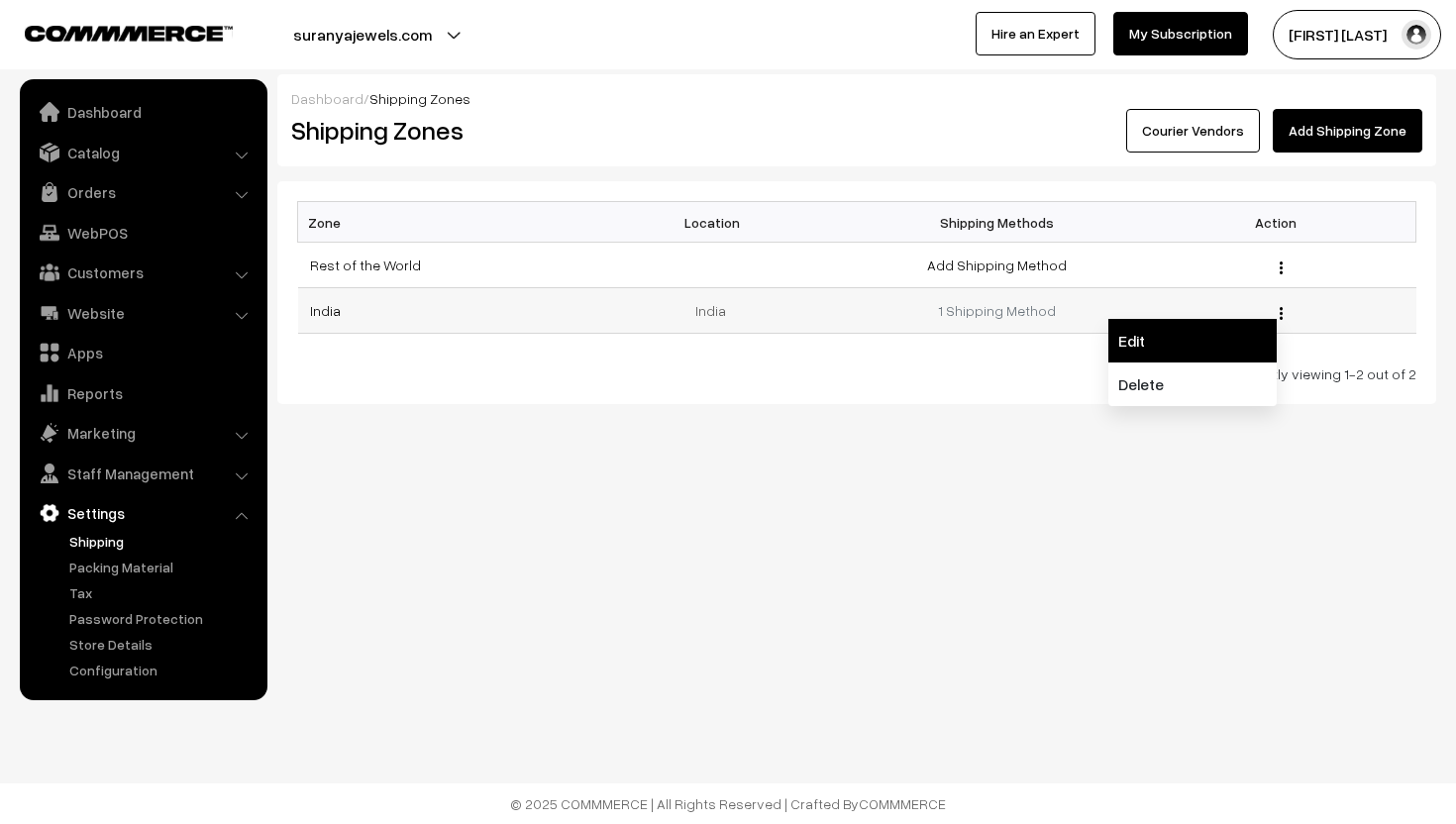 click on "Edit" at bounding box center [1193, 341] 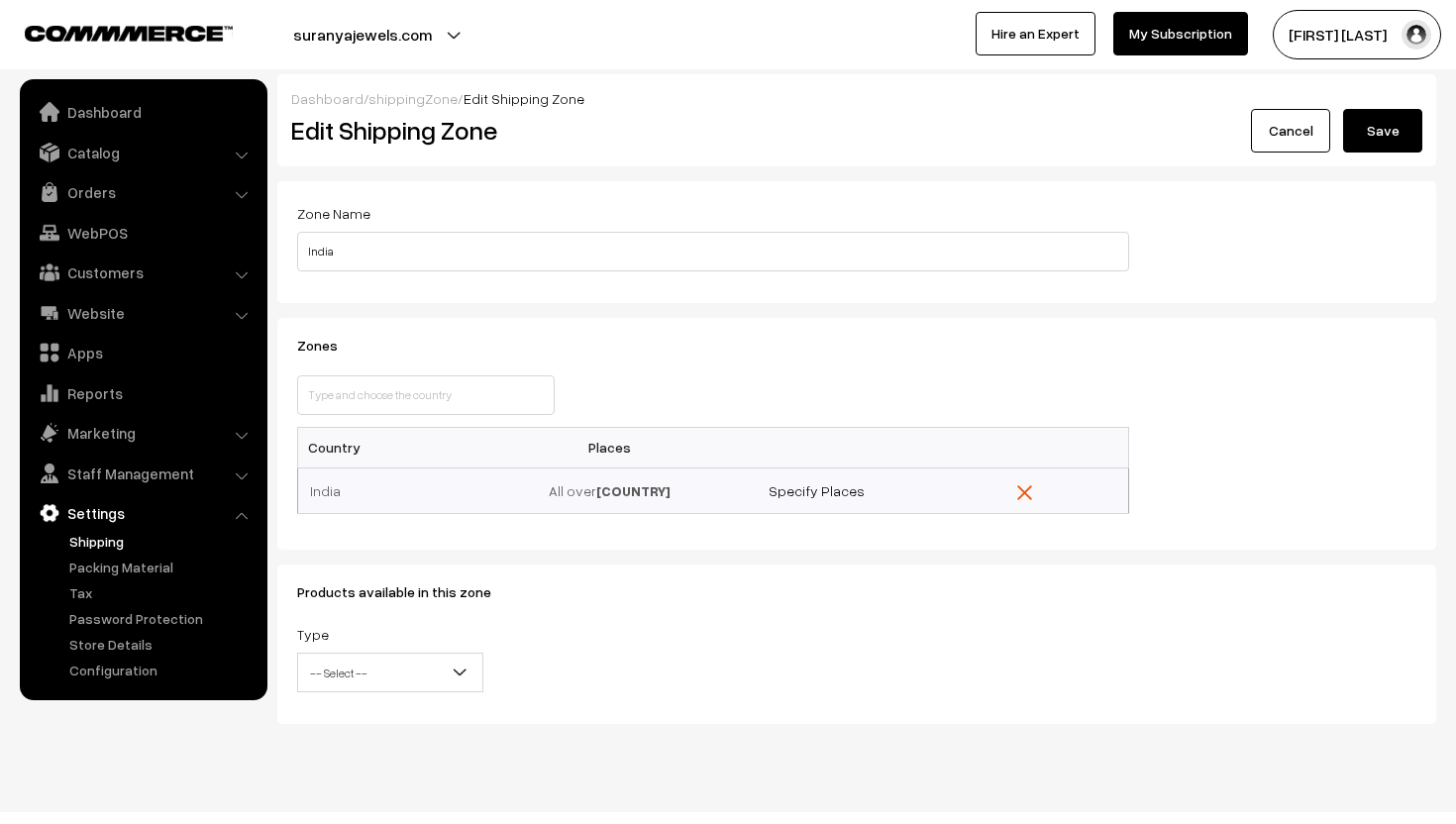 scroll, scrollTop: 0, scrollLeft: 0, axis: both 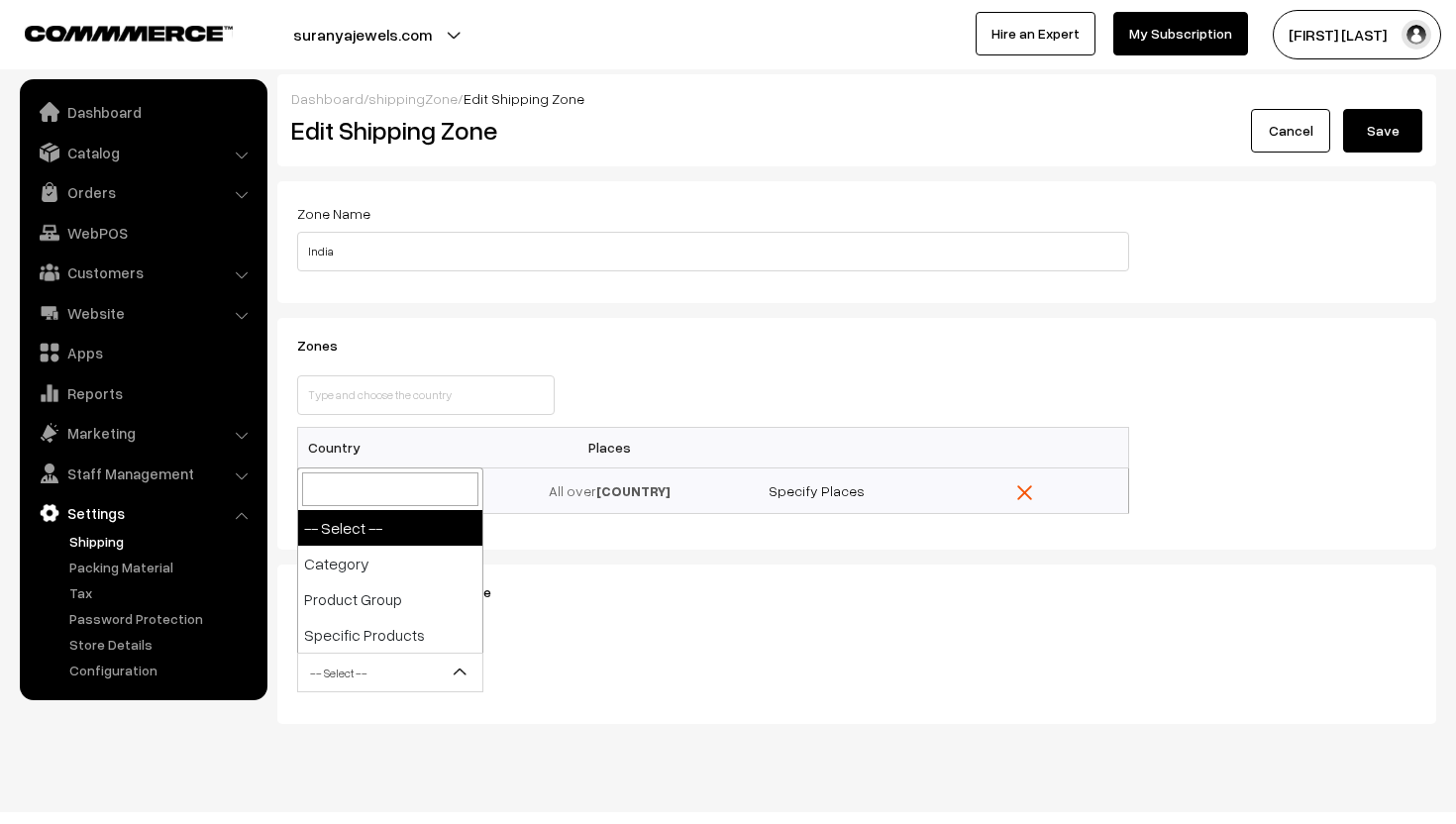click on "-- Select --" at bounding box center [390, 672] 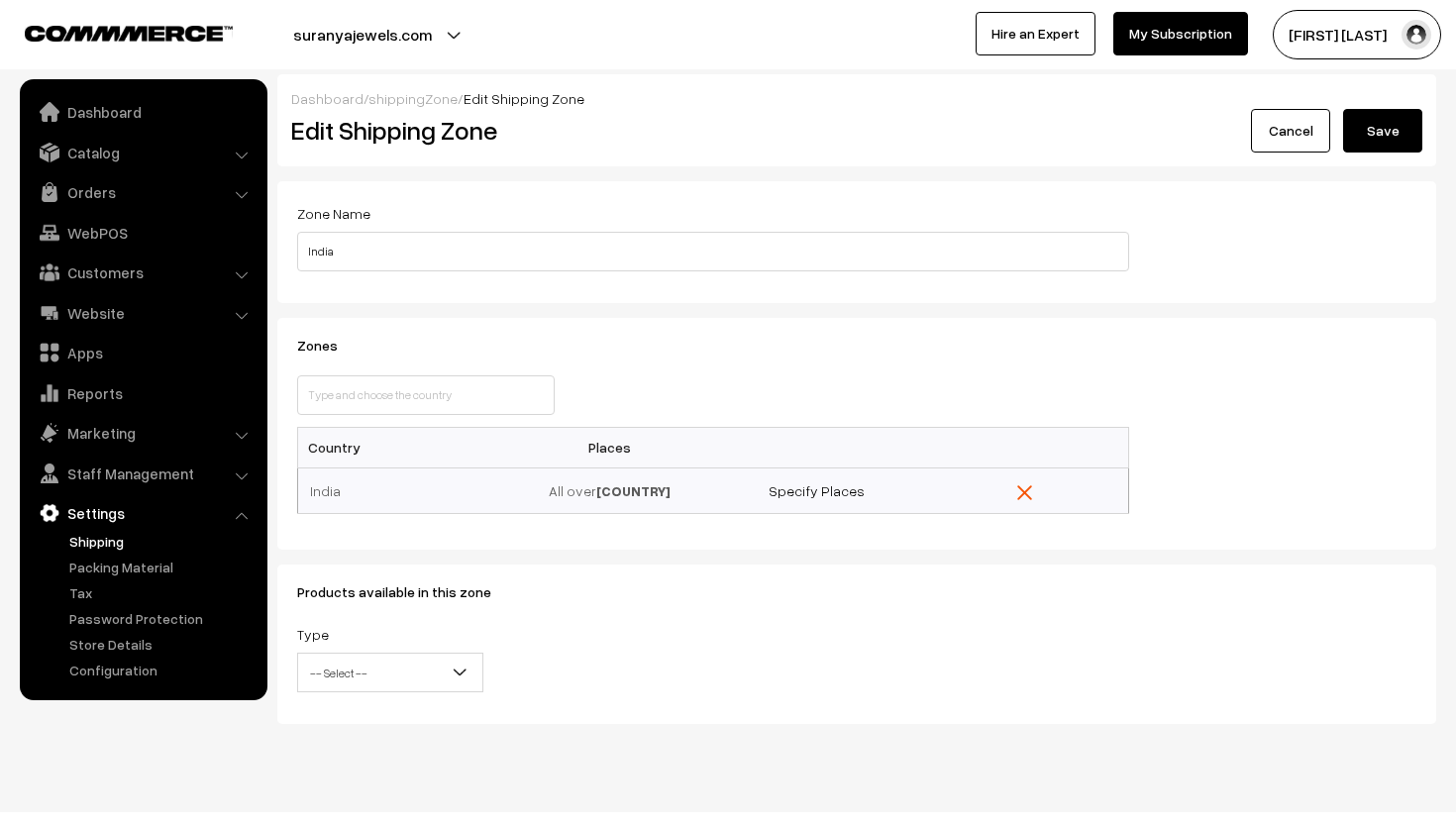 click on "Products available in this zone
Type
-- Select --
Category
Product Group
Specific Products
-- Select --
Category
-- Select Category --" at bounding box center (713, 644) 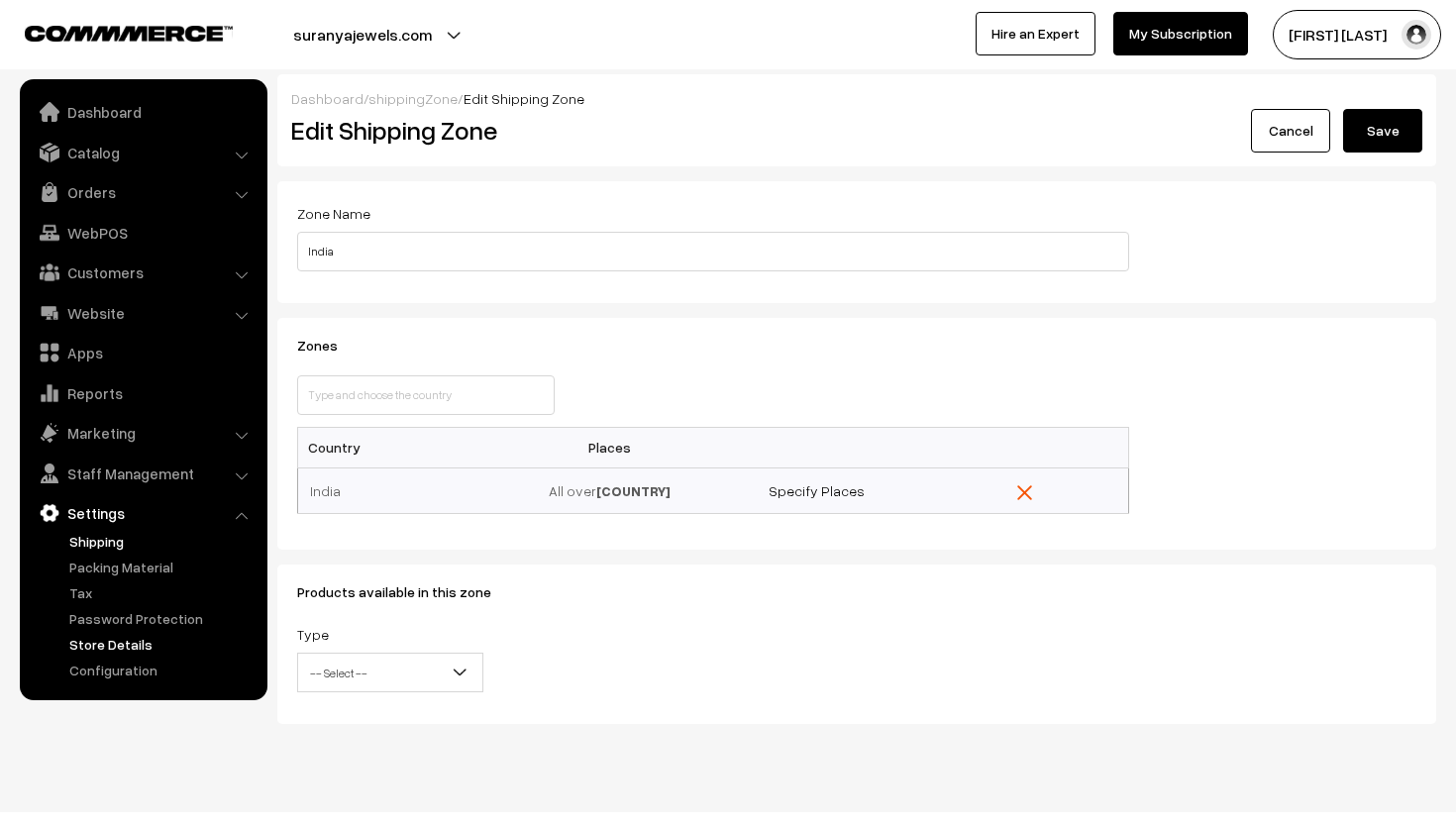 click on "Store Details" at bounding box center [162, 644] 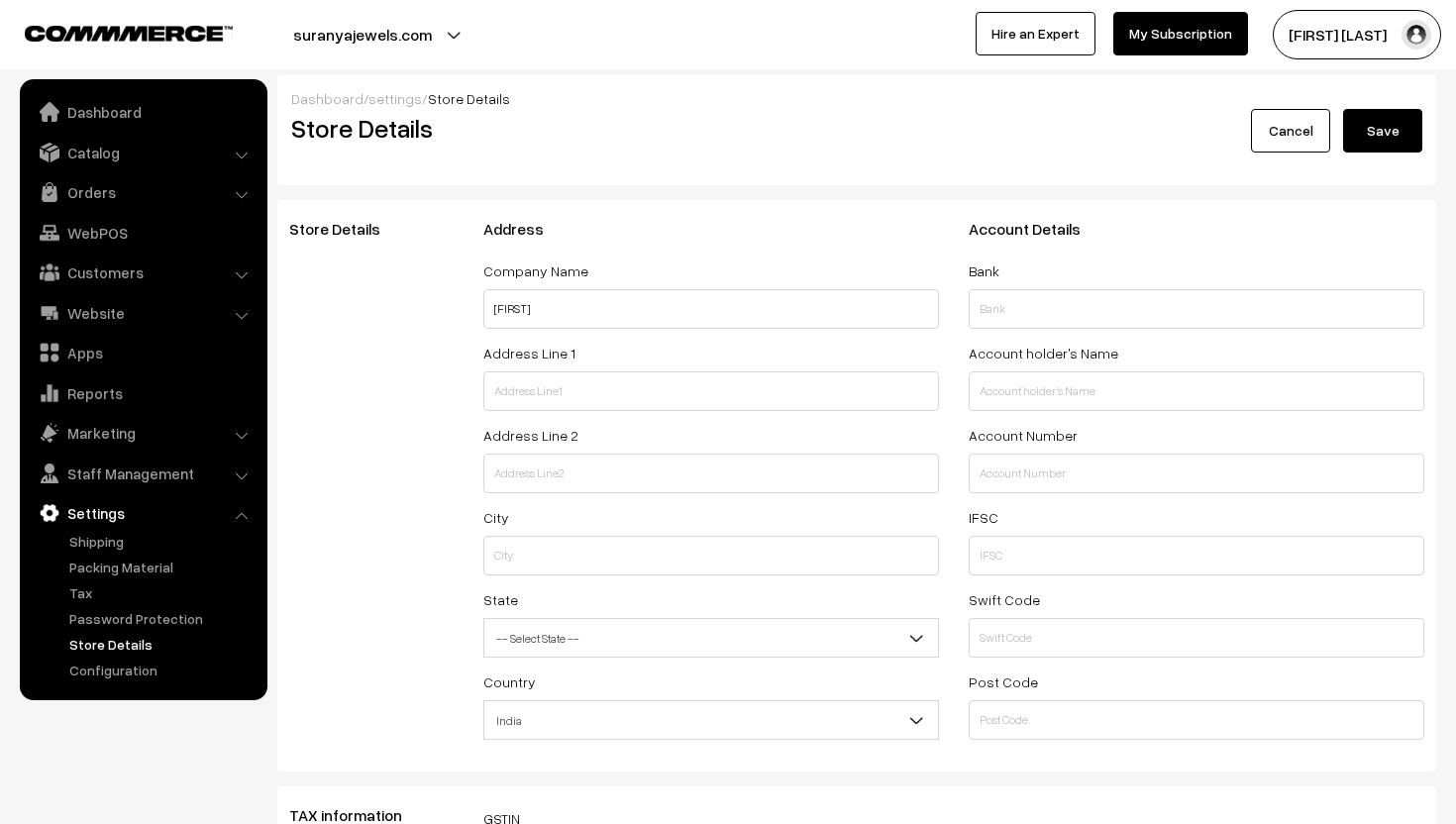 select on "99" 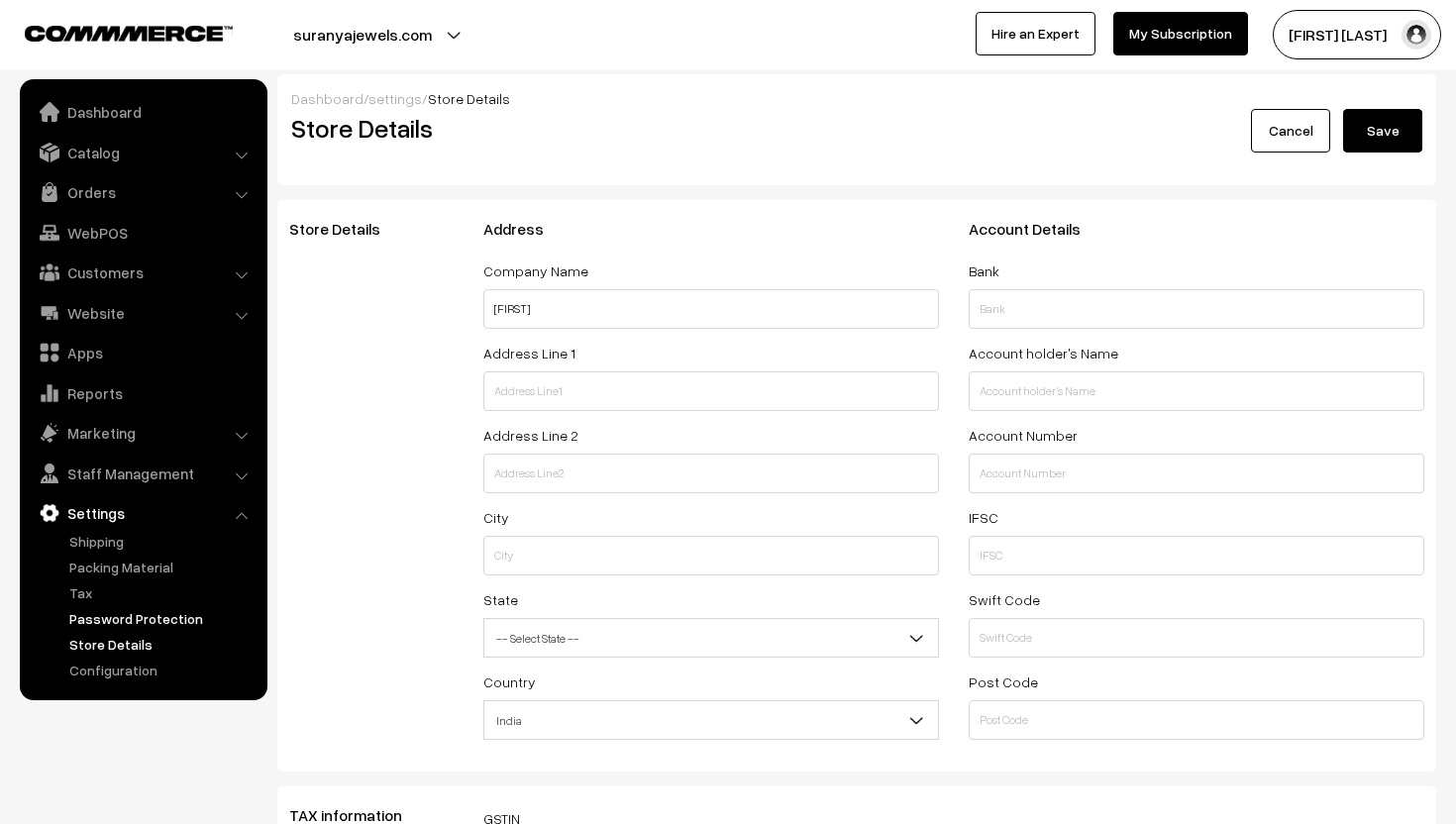 click on "Password Protection" at bounding box center (162, 618) 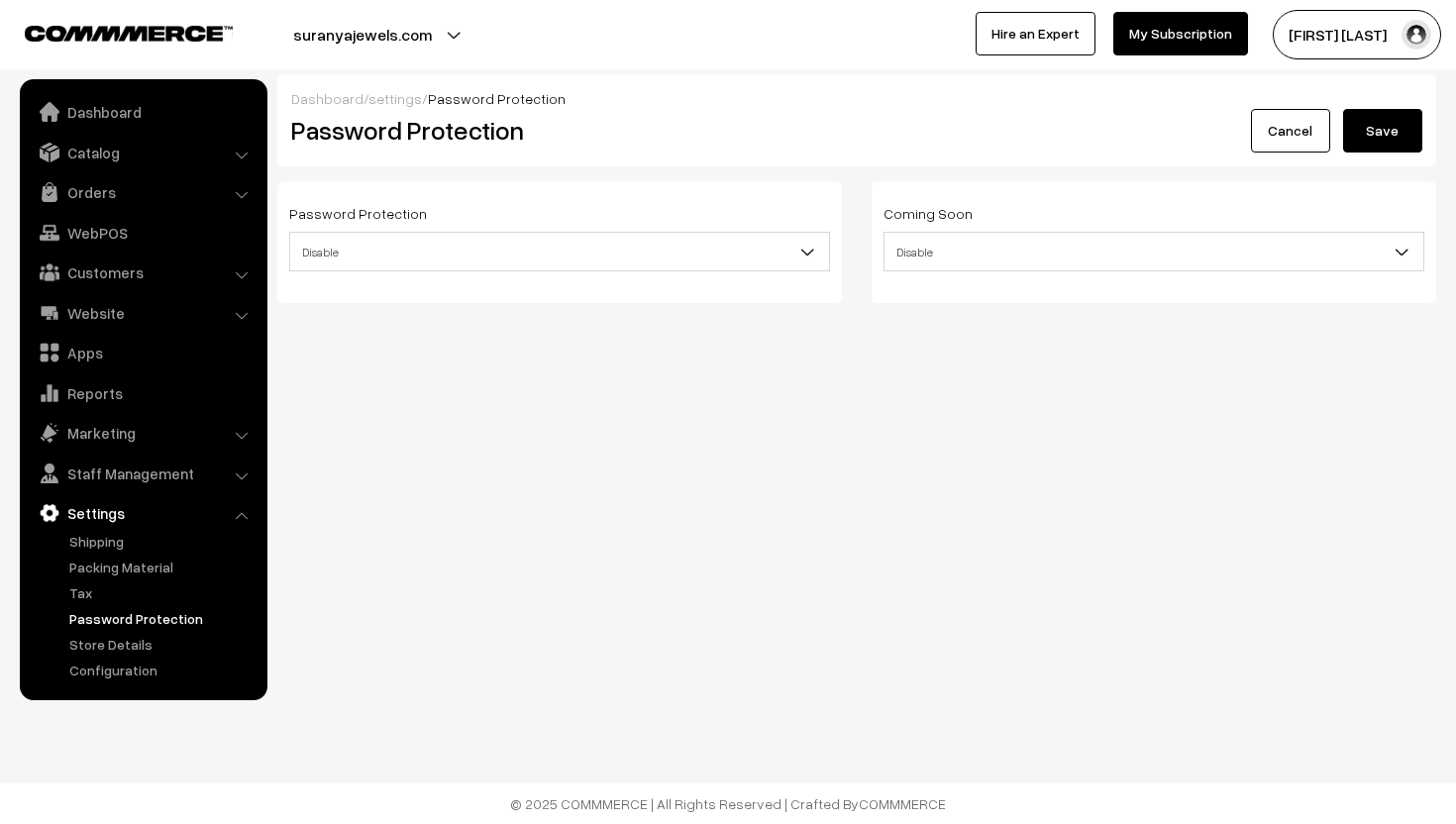 scroll, scrollTop: 0, scrollLeft: 0, axis: both 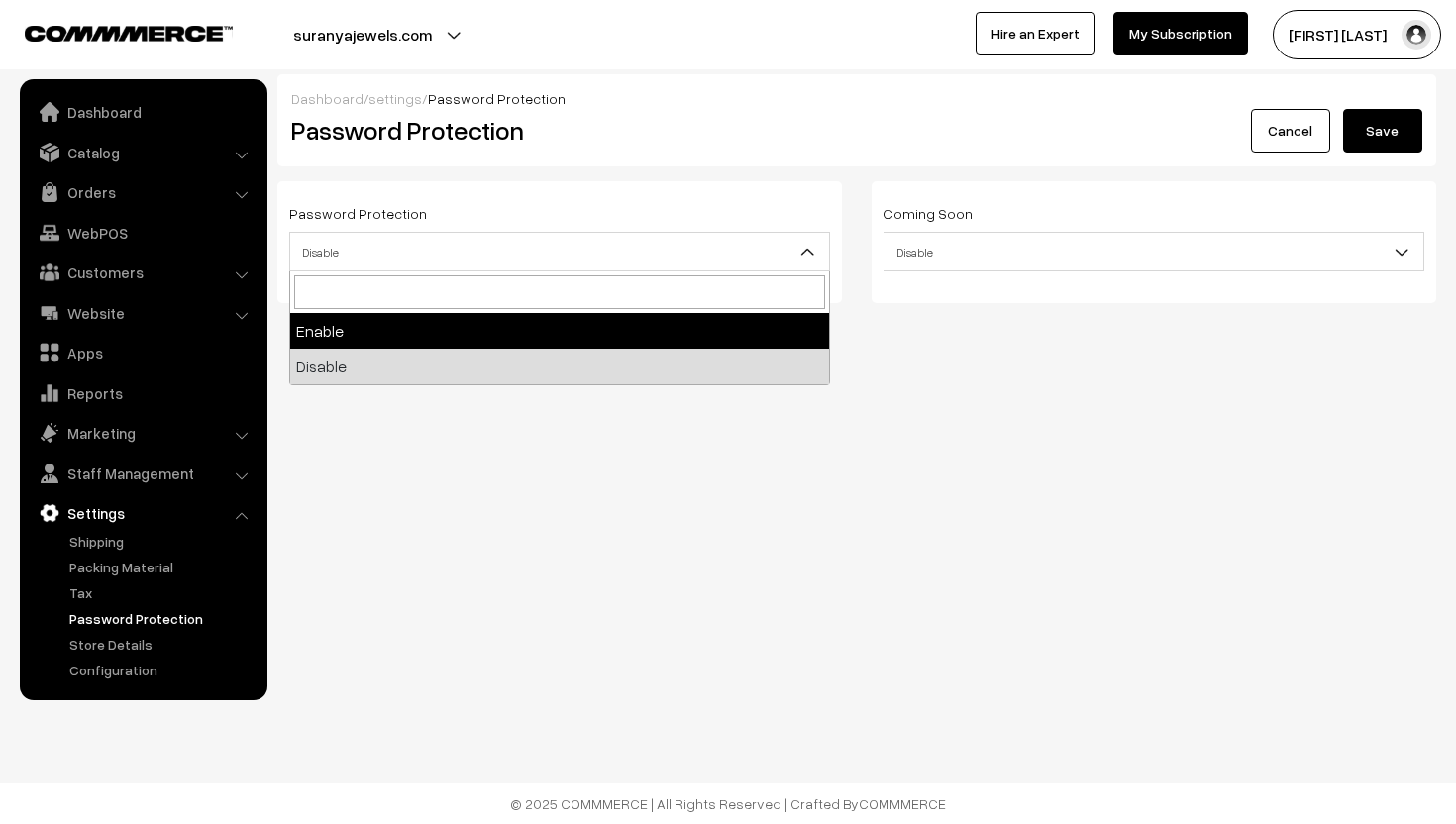 select on "1" 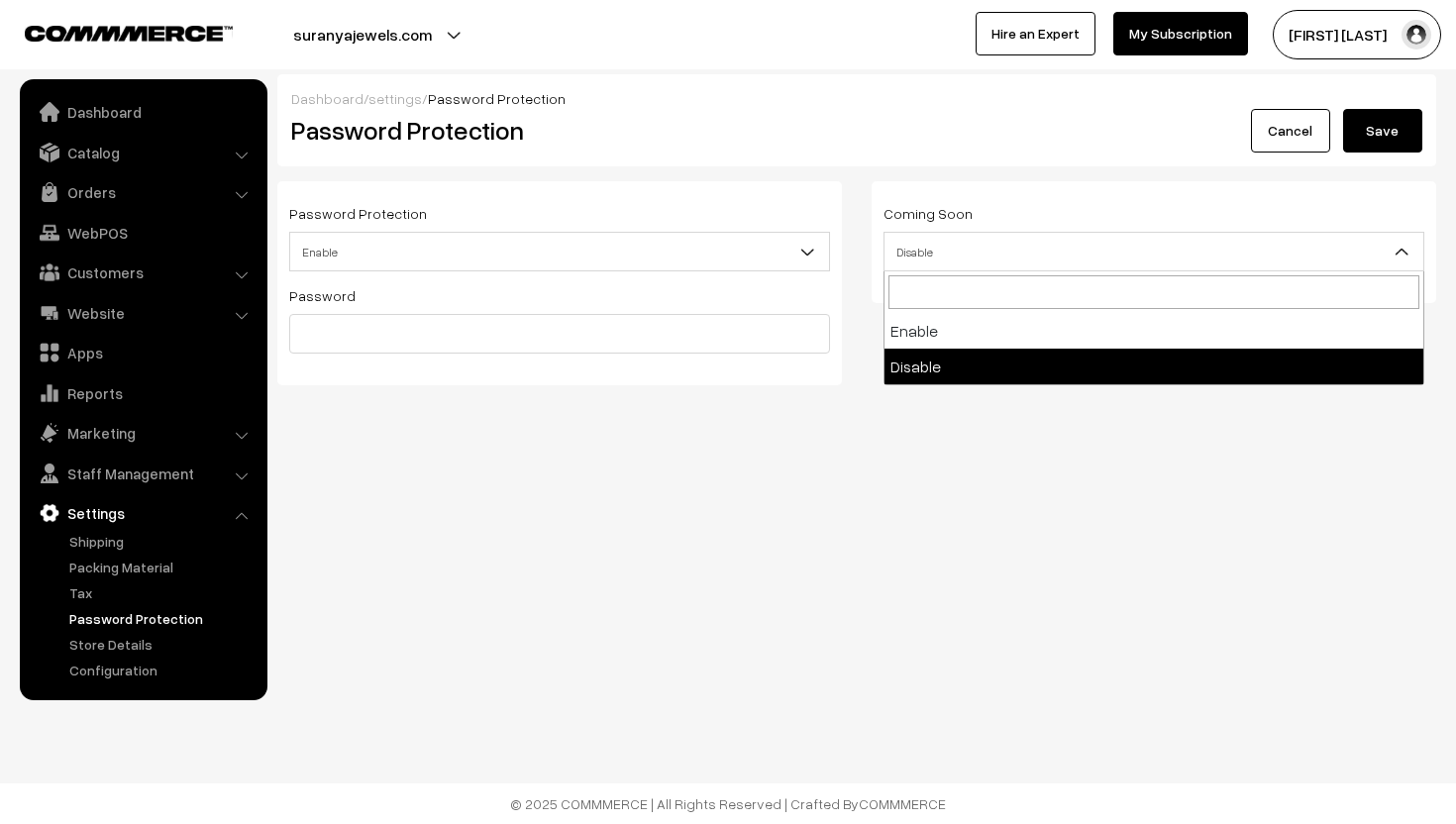 click on "Thank you for showing interest. Our team will call you shortly.
Close
suranyajewels.com
Go to Website
Create New Store" at bounding box center [728, 412] 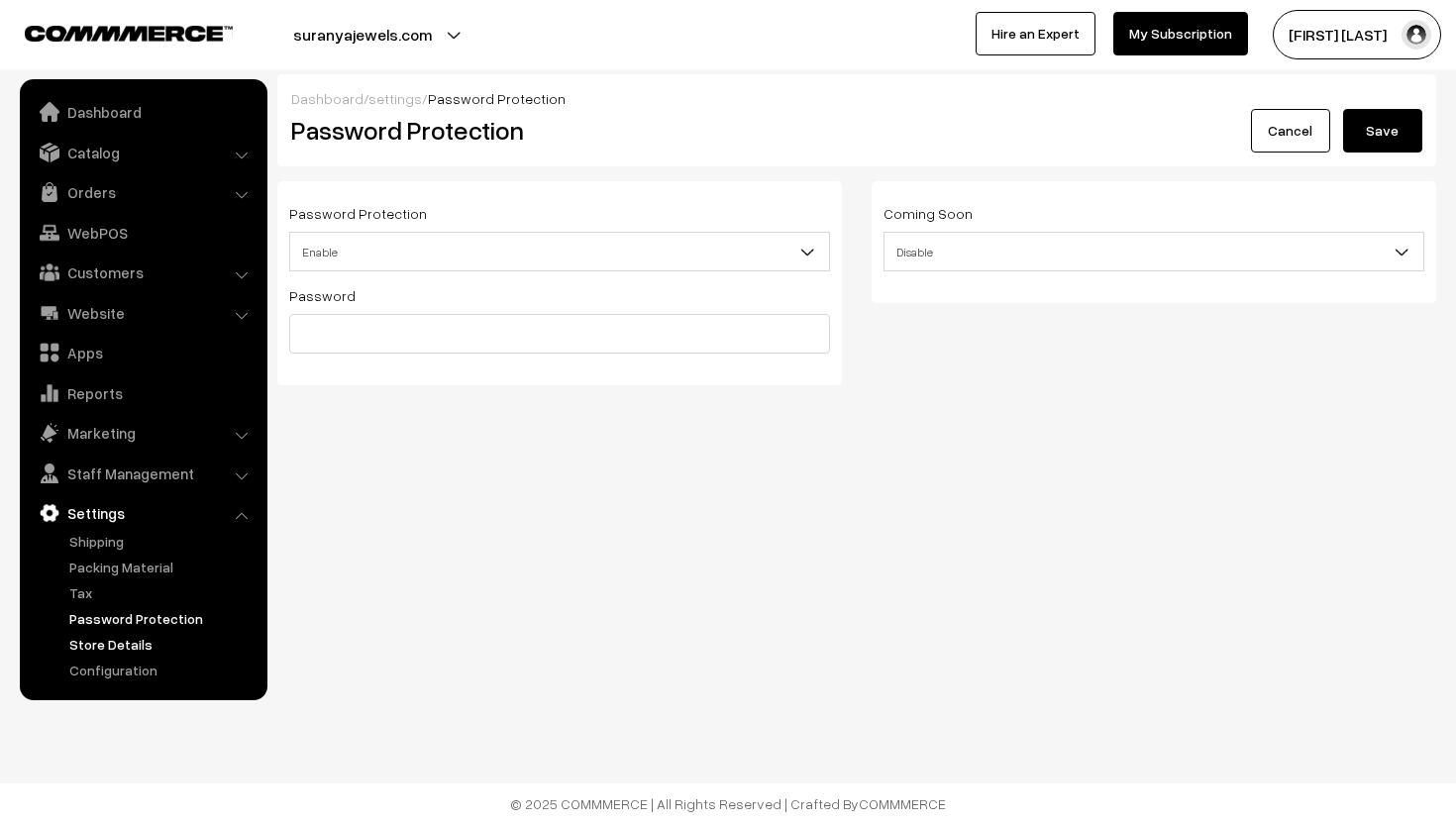 click on "Store Details" at bounding box center (162, 644) 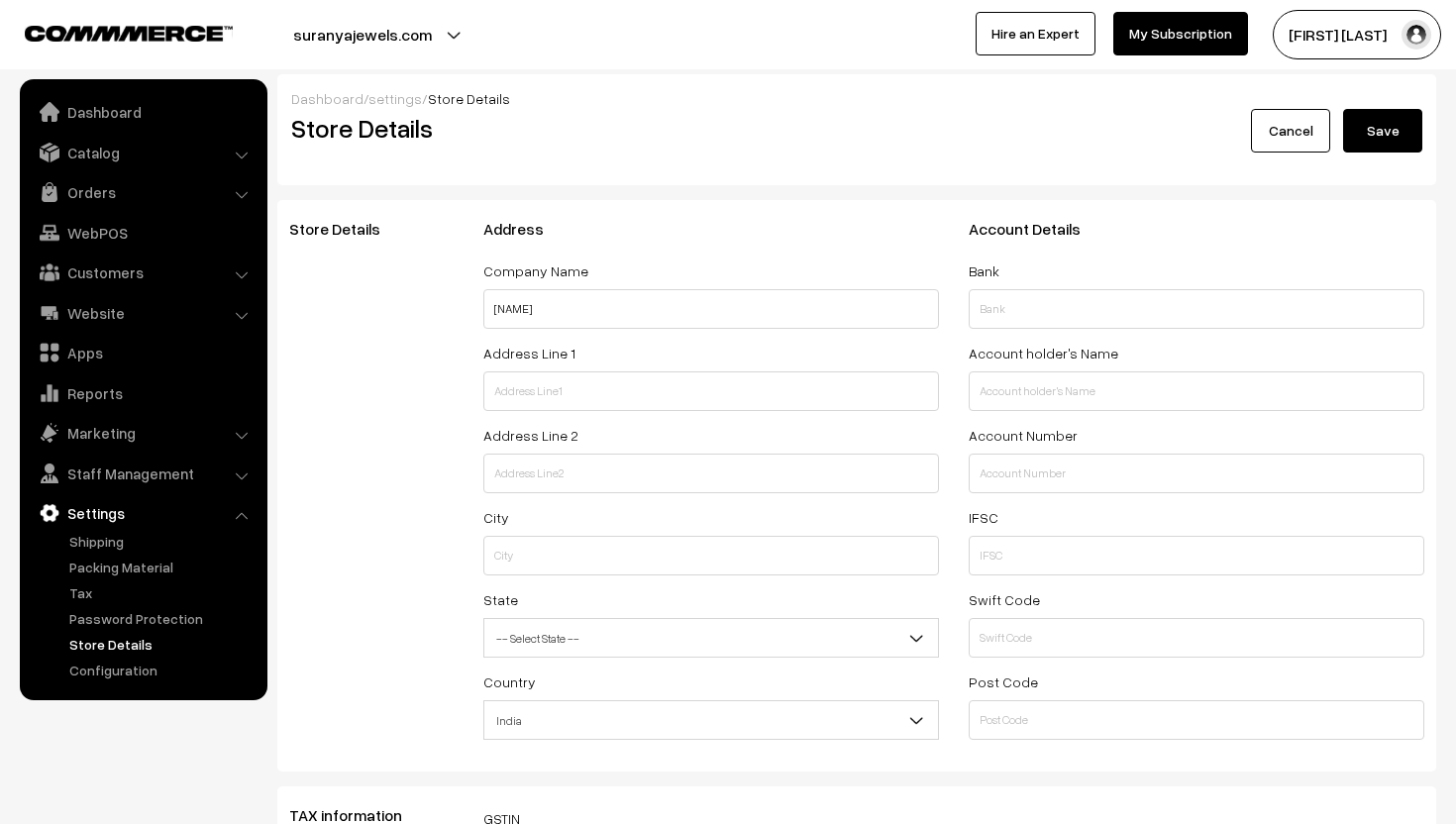 select on "99" 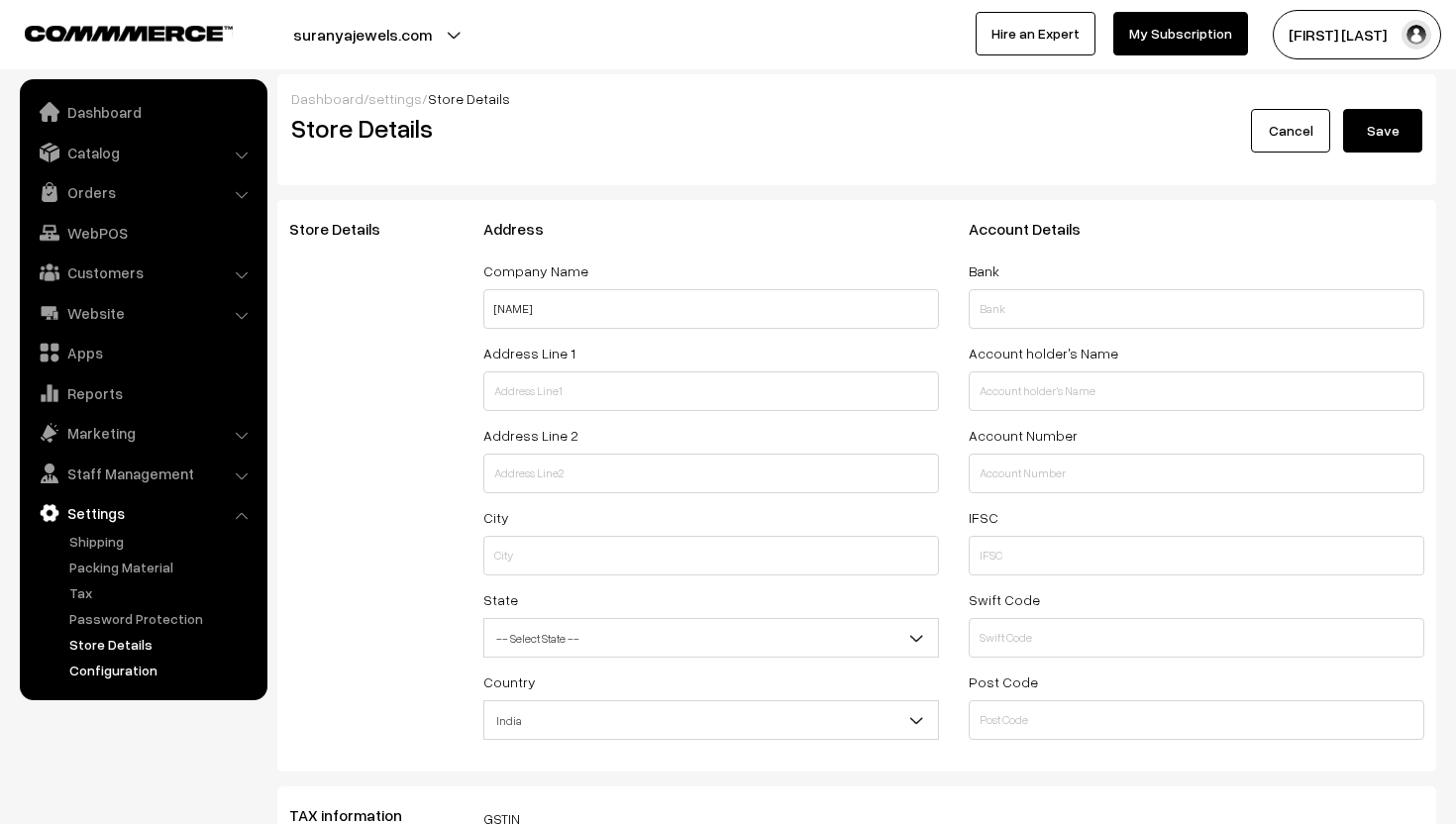 scroll, scrollTop: 0, scrollLeft: 0, axis: both 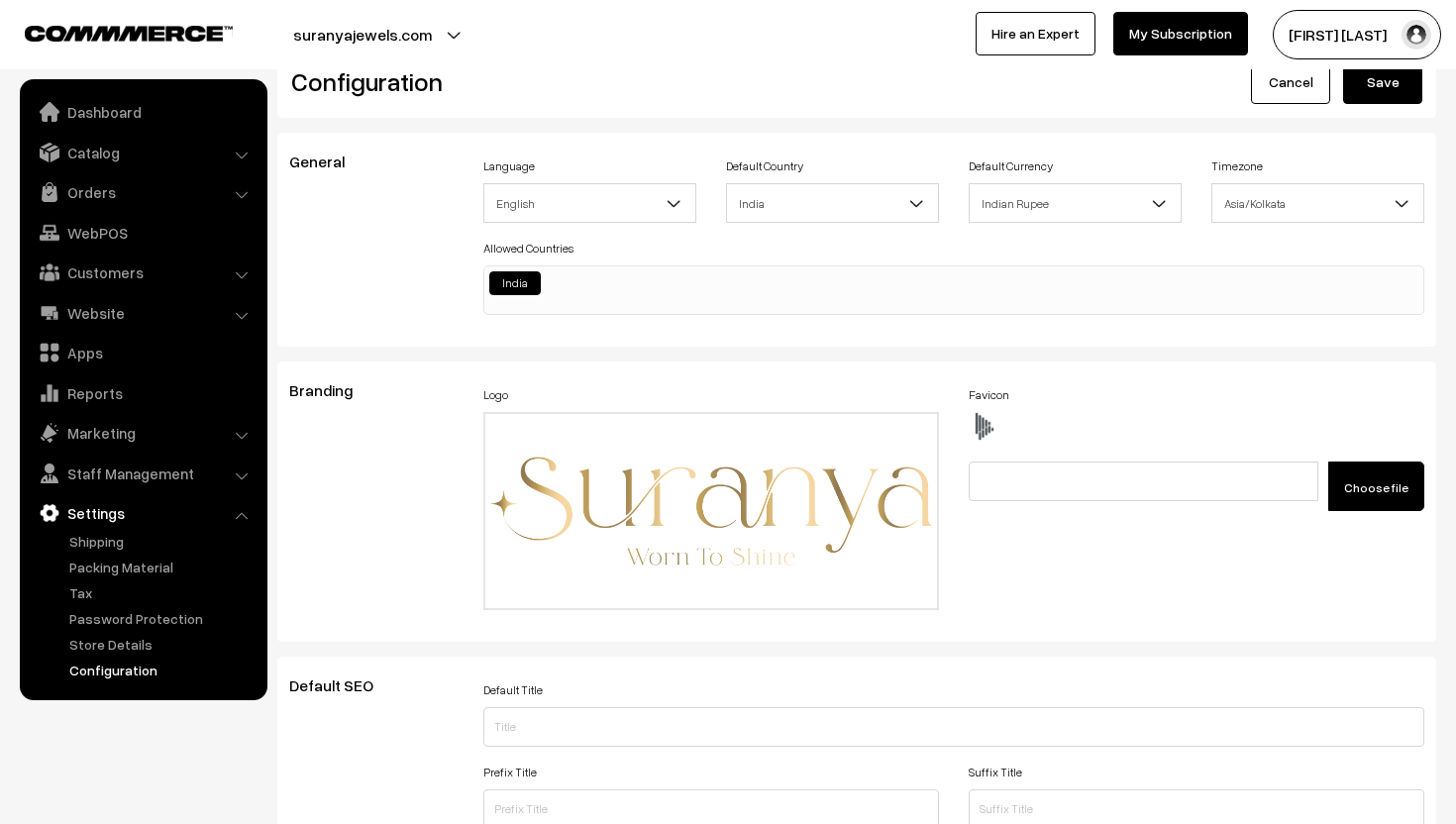 click on "India" at bounding box center [954, 280] 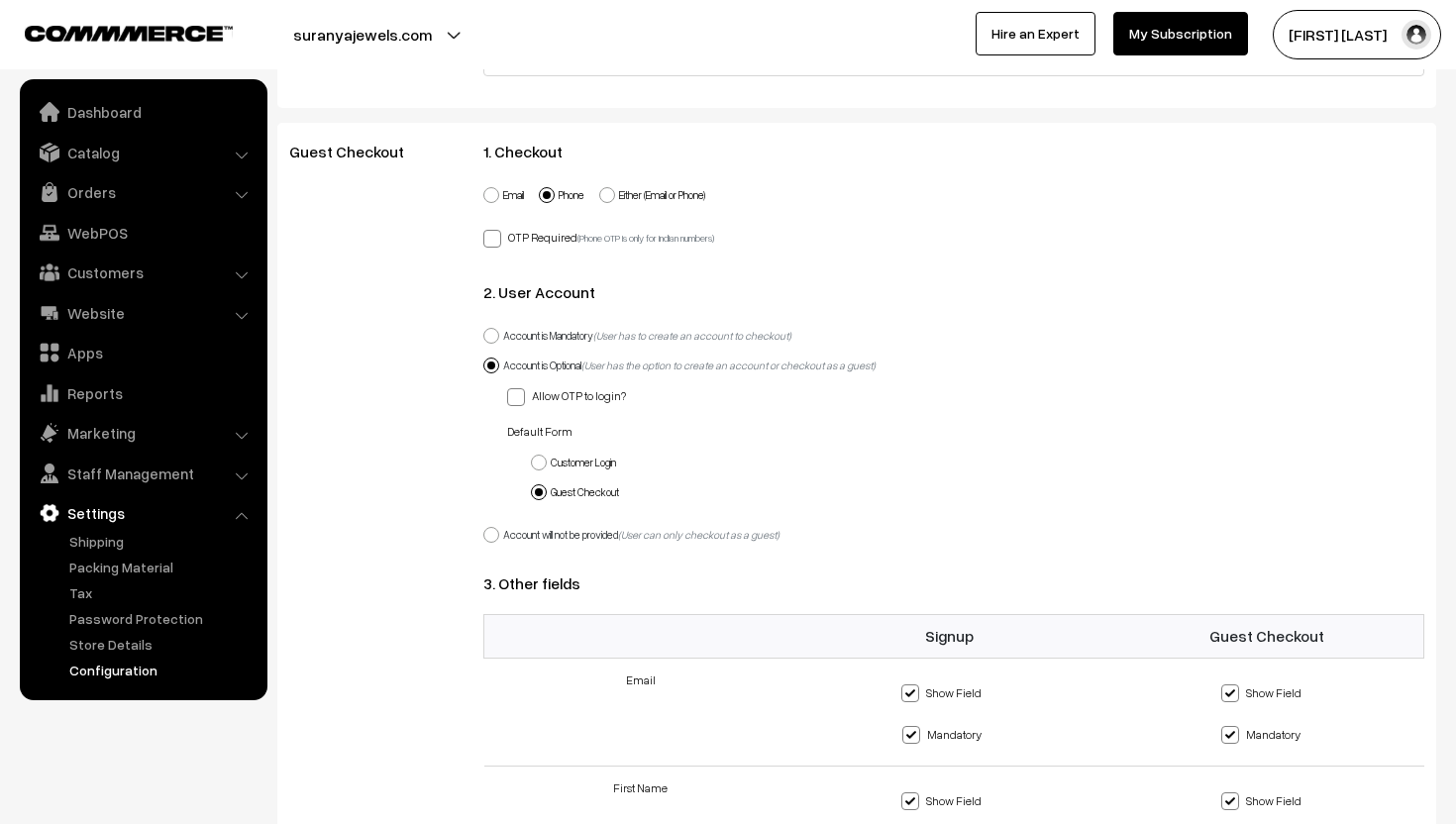 scroll, scrollTop: 1305, scrollLeft: 0, axis: vertical 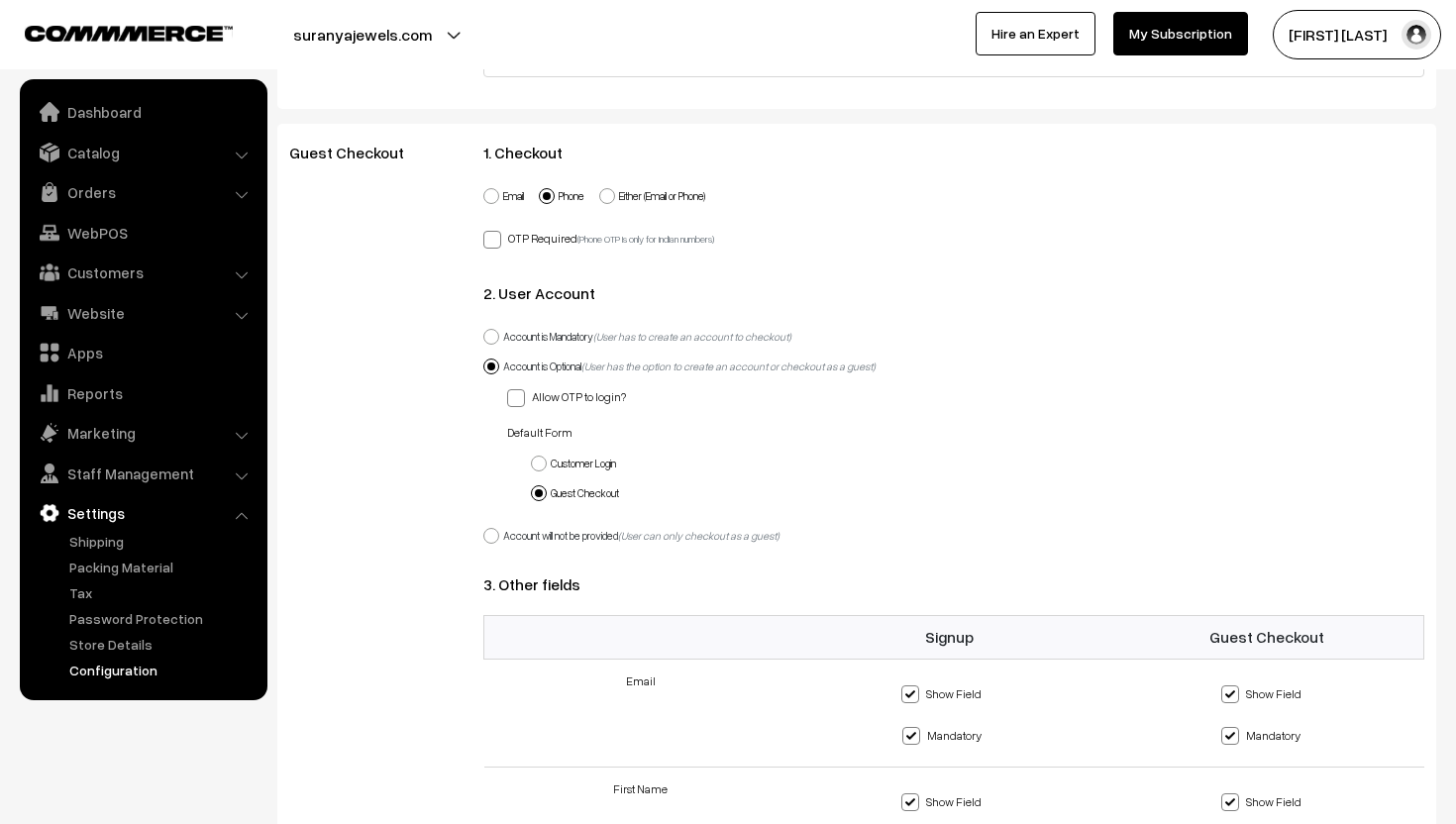 click at bounding box center [607, 196] 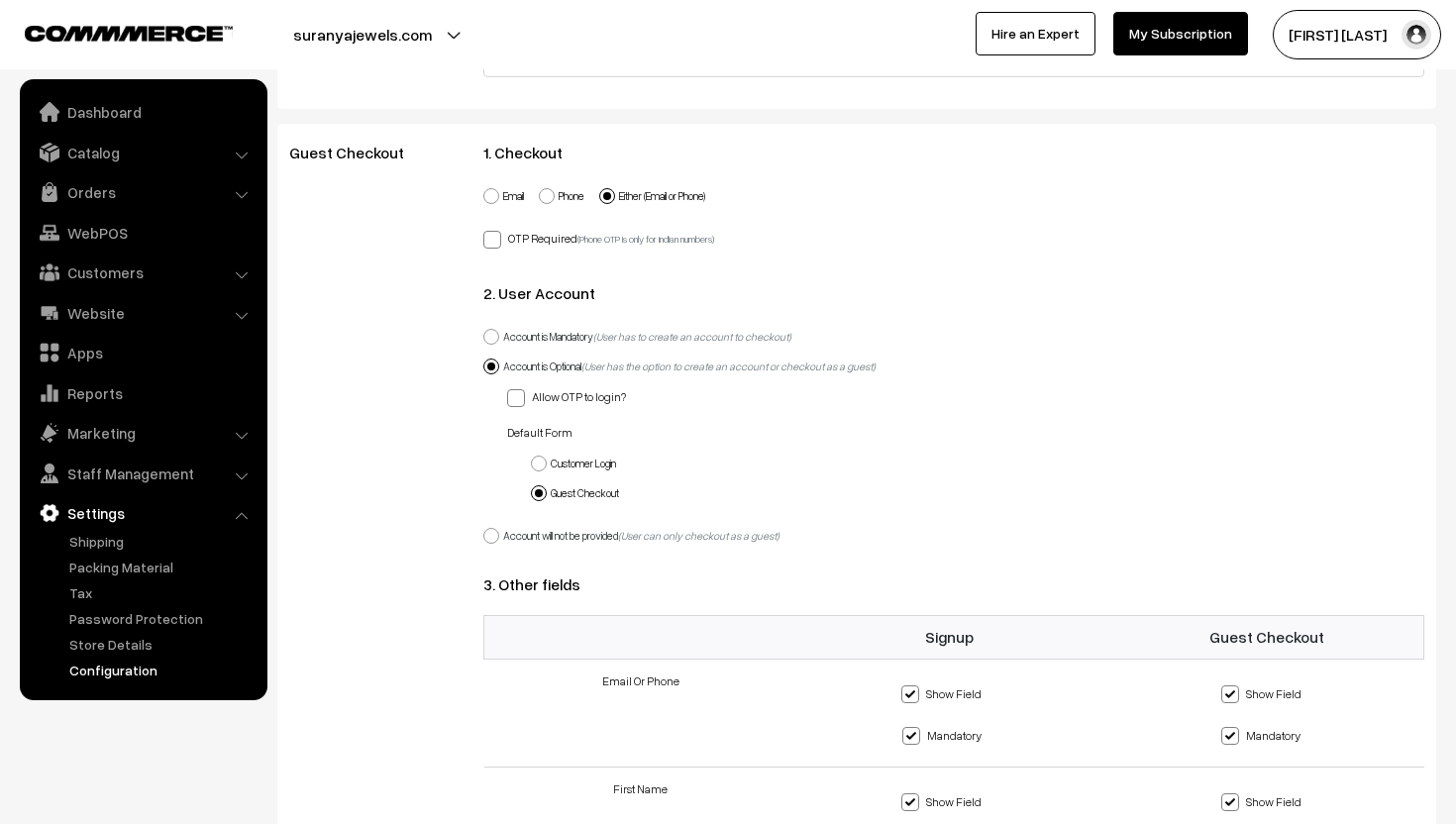 click at bounding box center [547, 196] 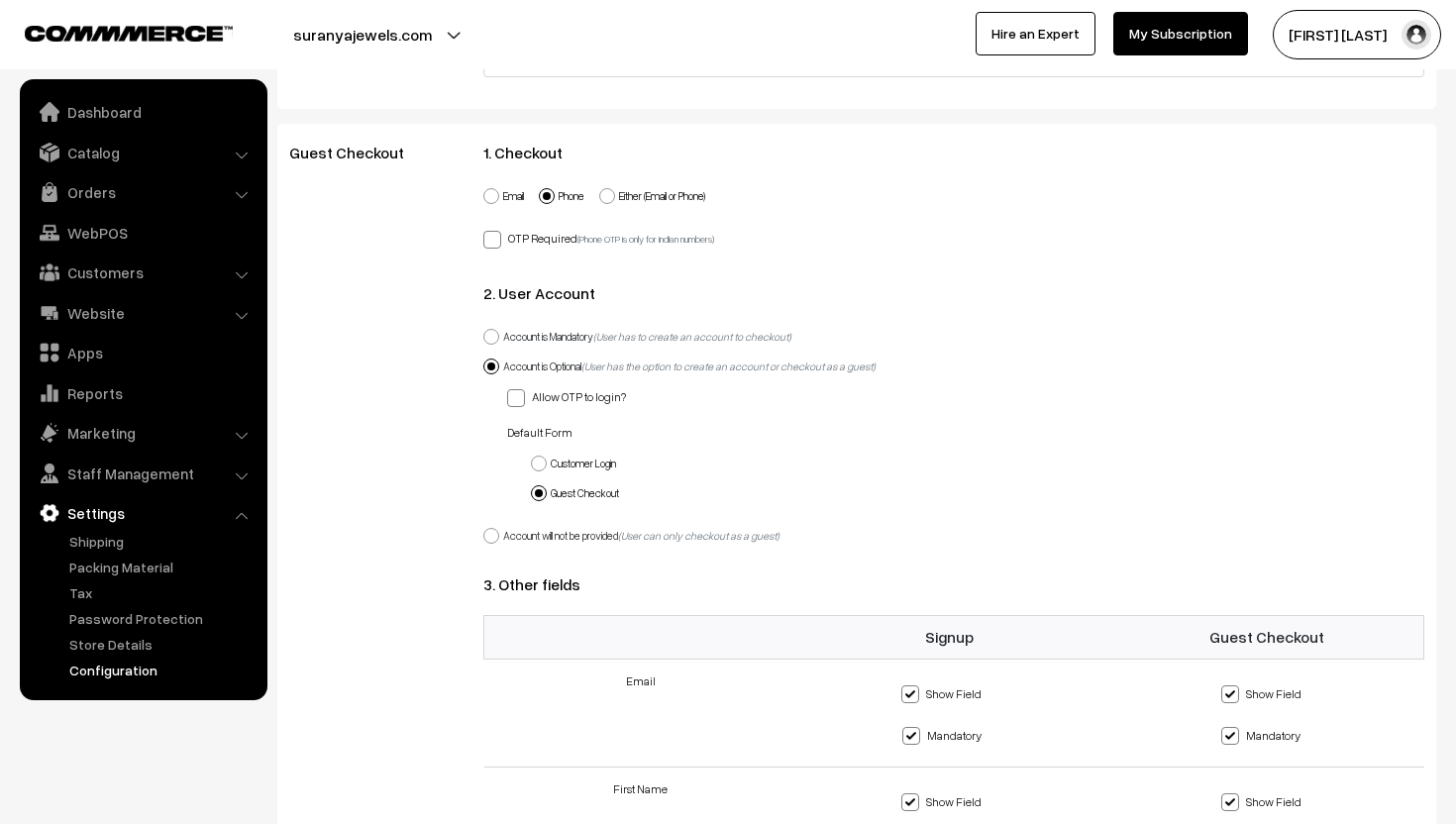 click at bounding box center (516, 398) 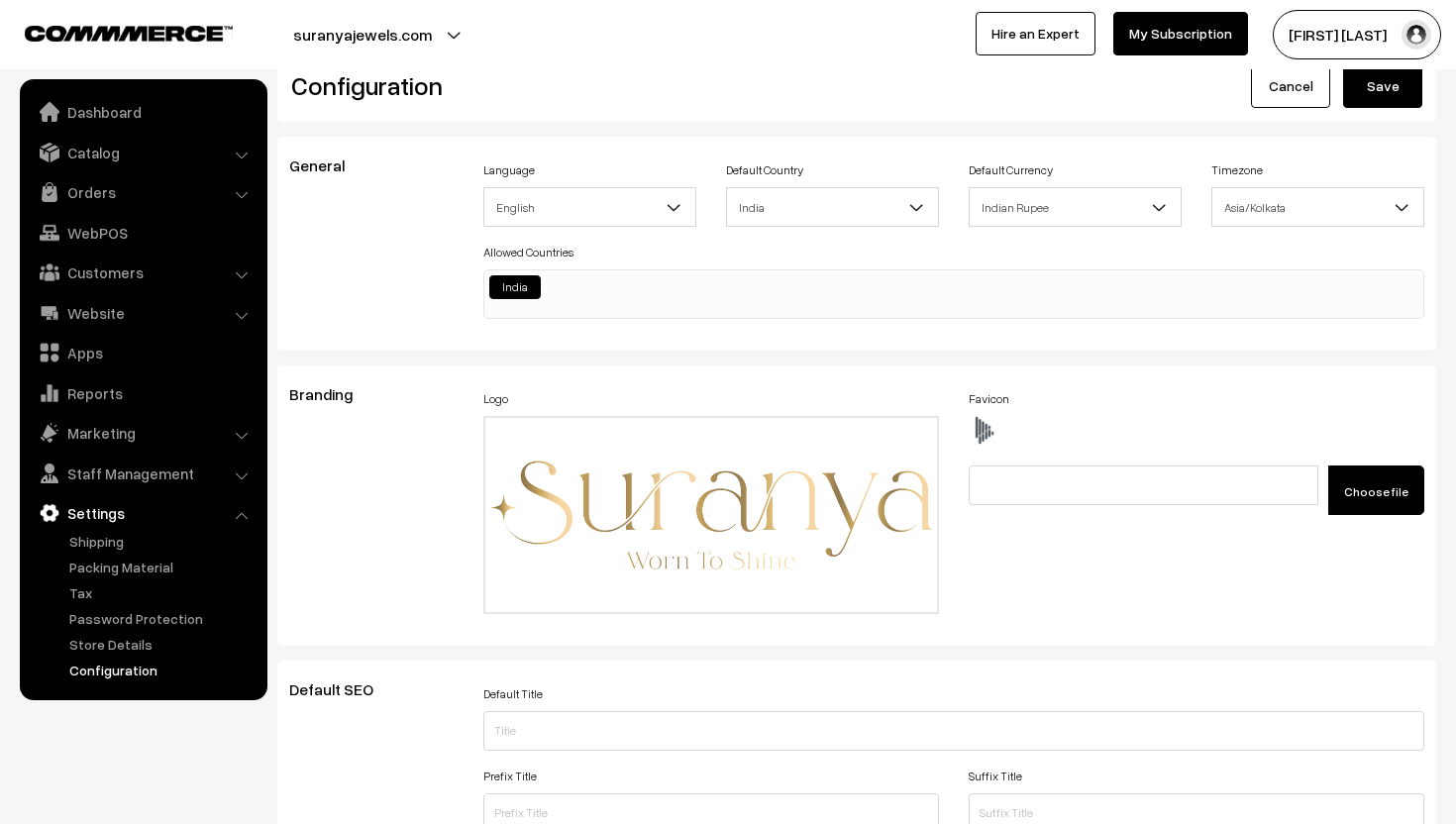 scroll, scrollTop: 0, scrollLeft: 0, axis: both 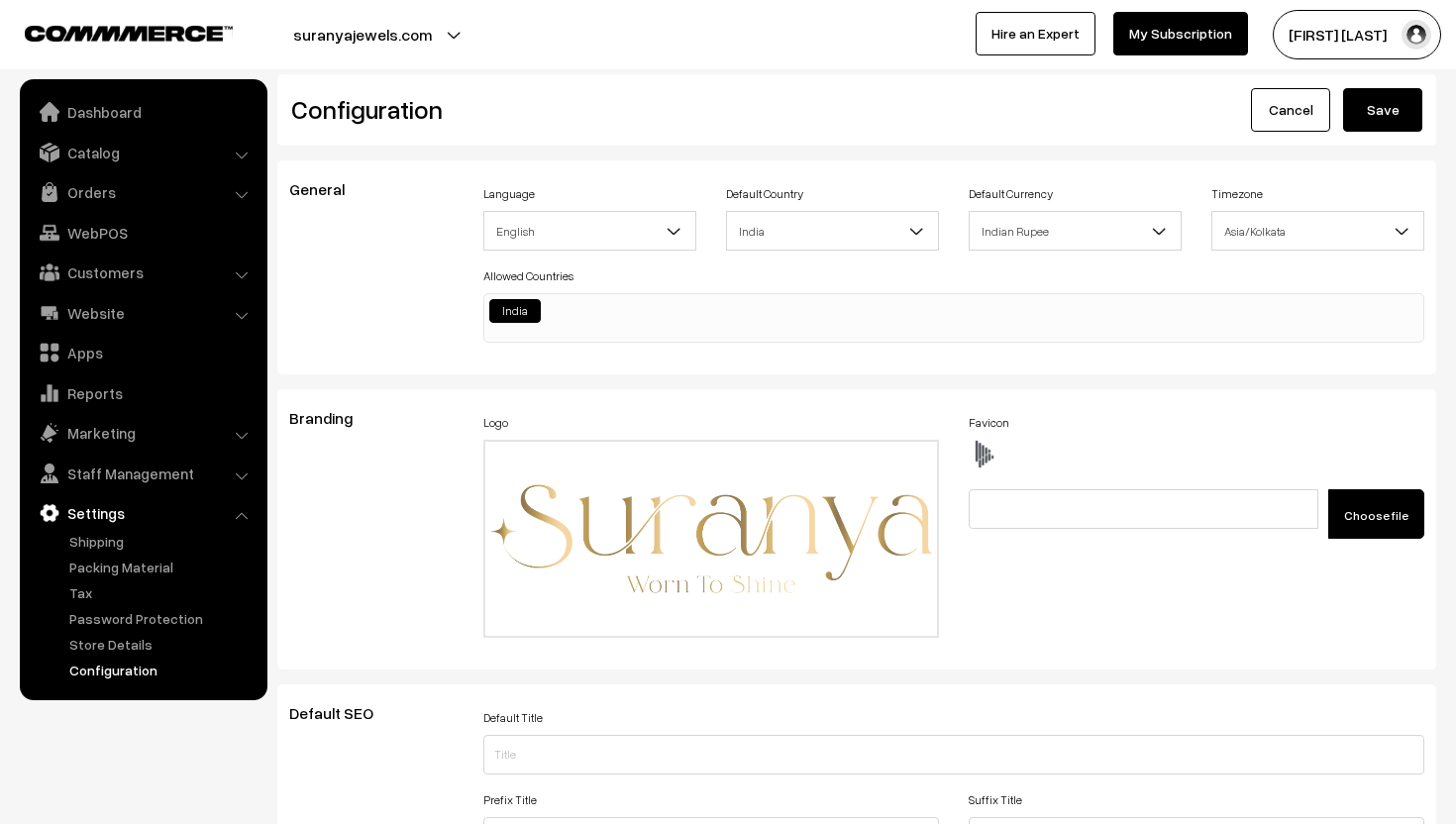 click on "Save" at bounding box center [1383, 110] 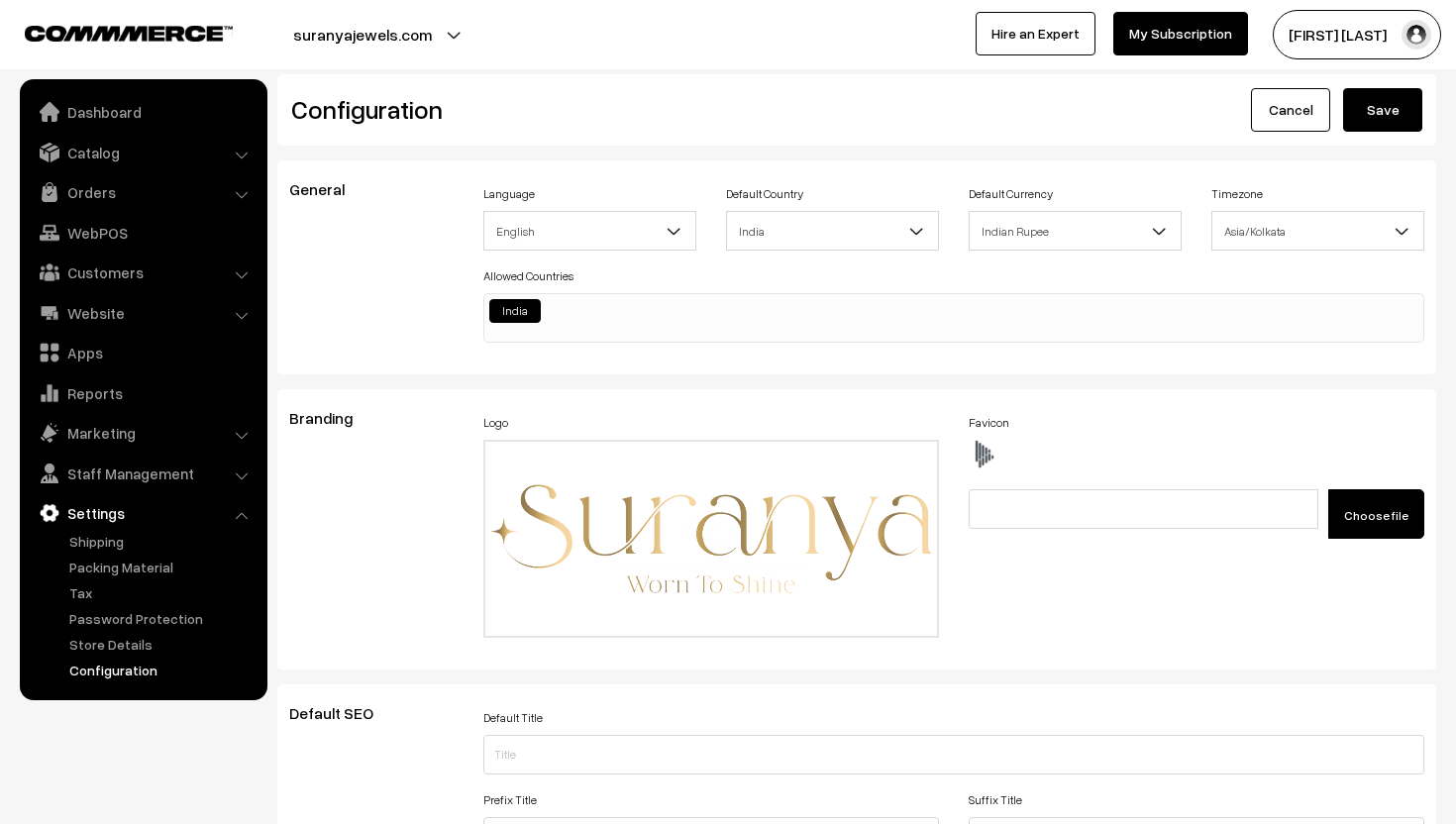 scroll, scrollTop: 0, scrollLeft: 0, axis: both 